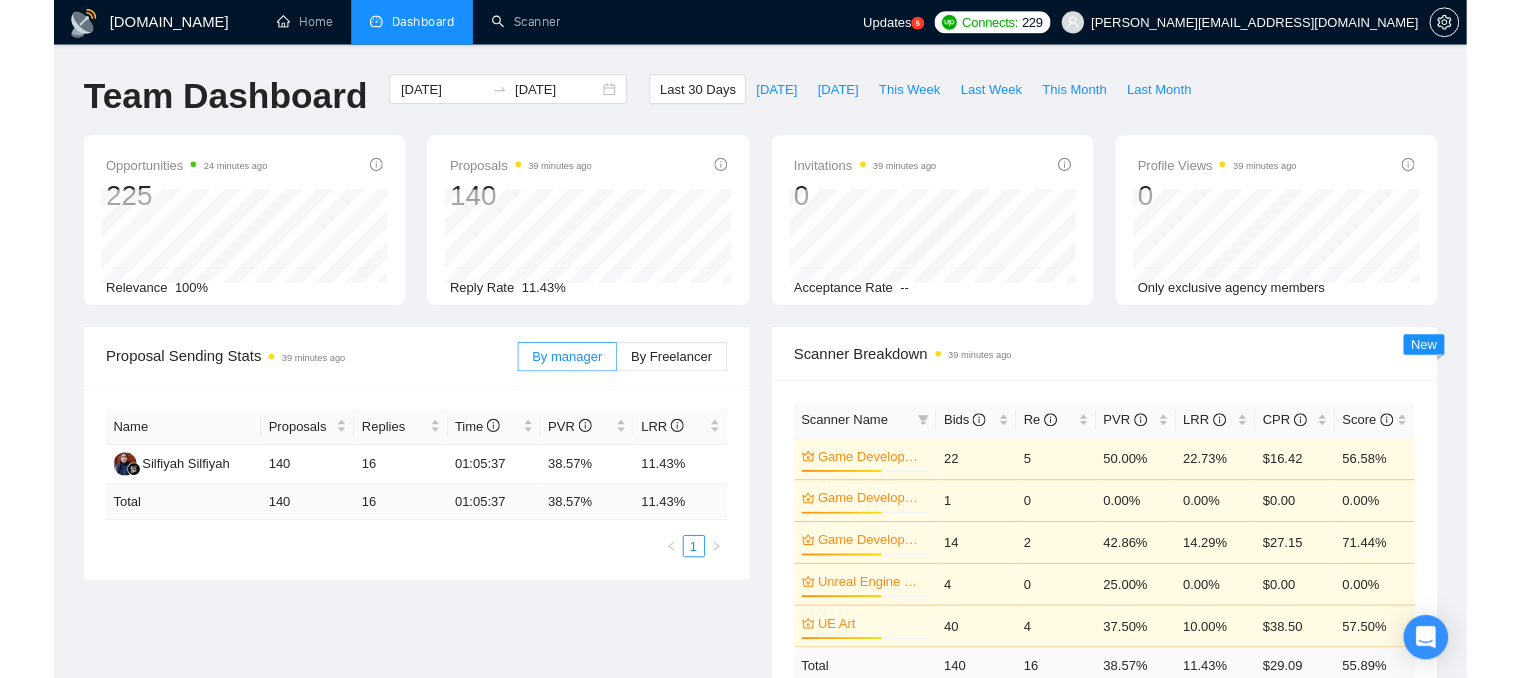 scroll, scrollTop: 0, scrollLeft: 0, axis: both 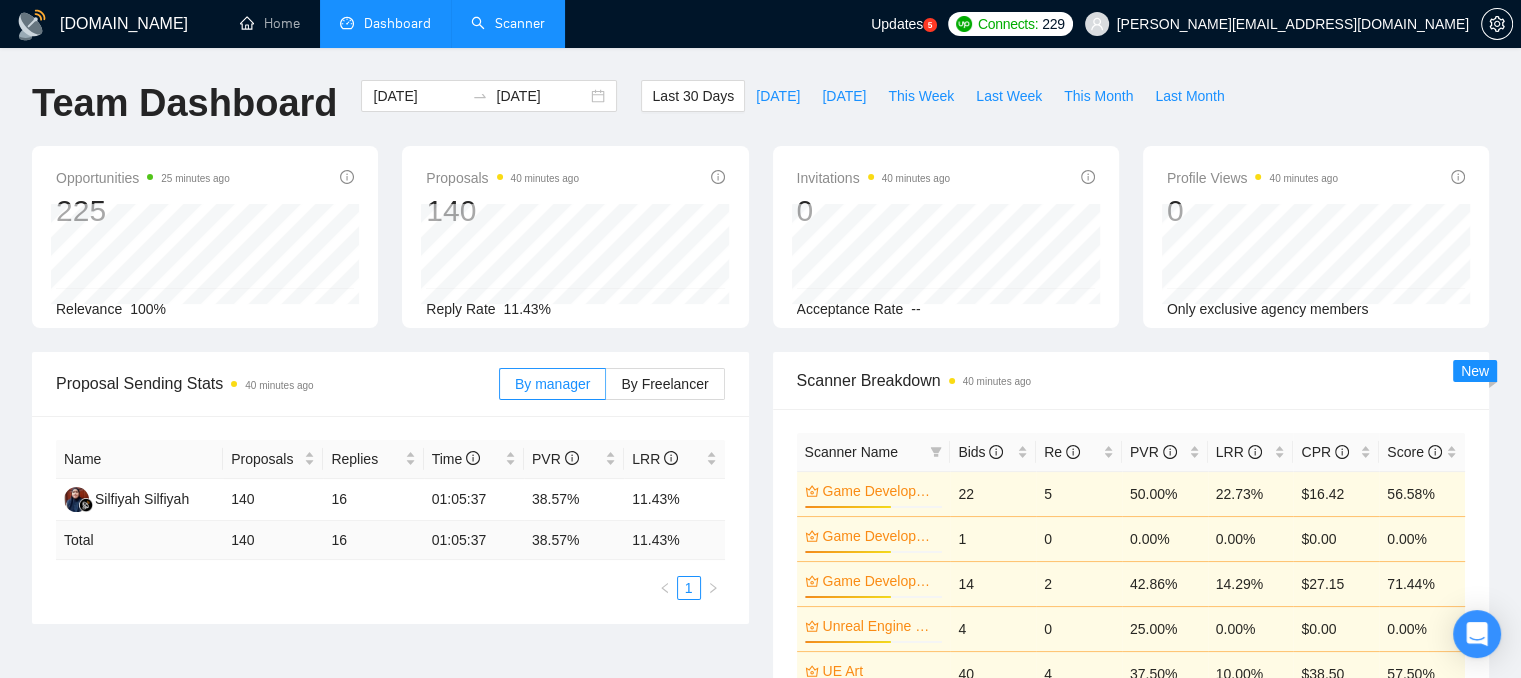 click on "Scanner" at bounding box center [508, 23] 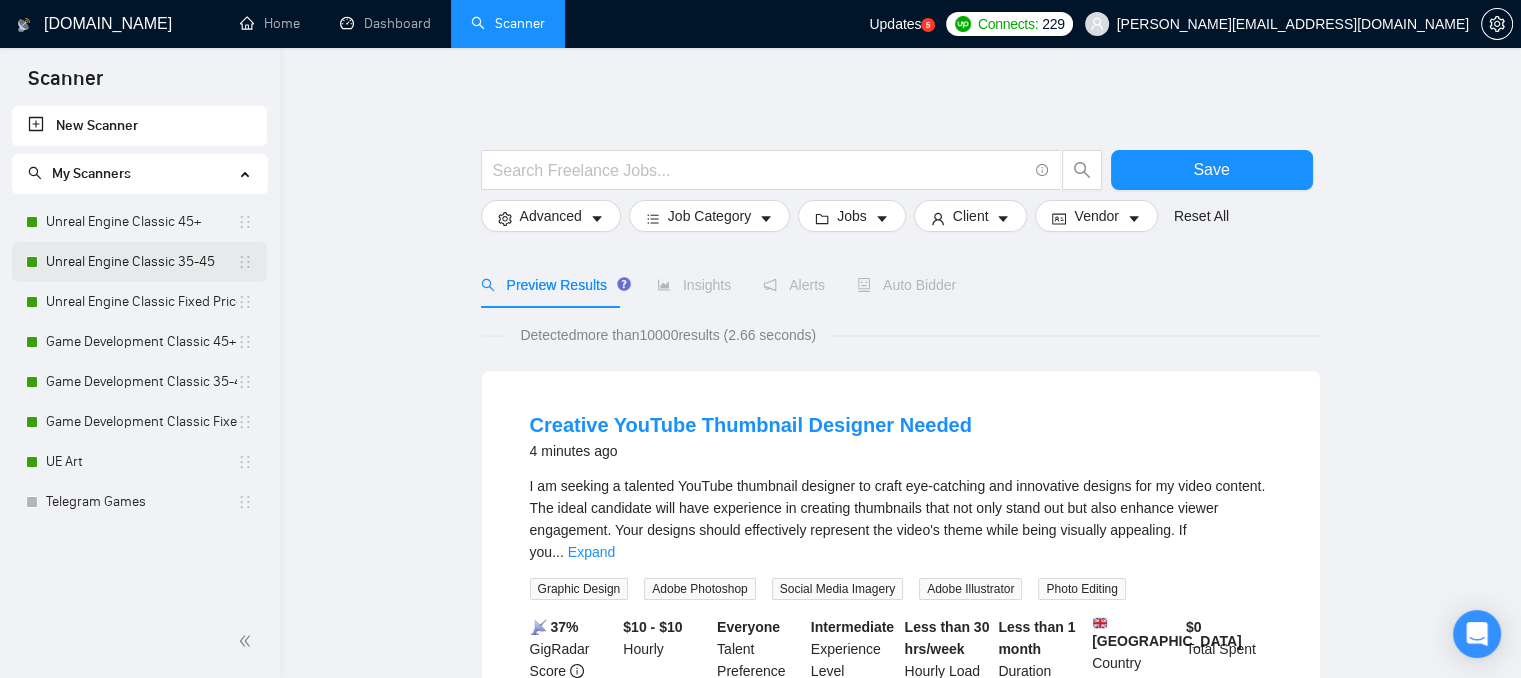 click on "Unreal Engine Classic 35-45" at bounding box center (141, 262) 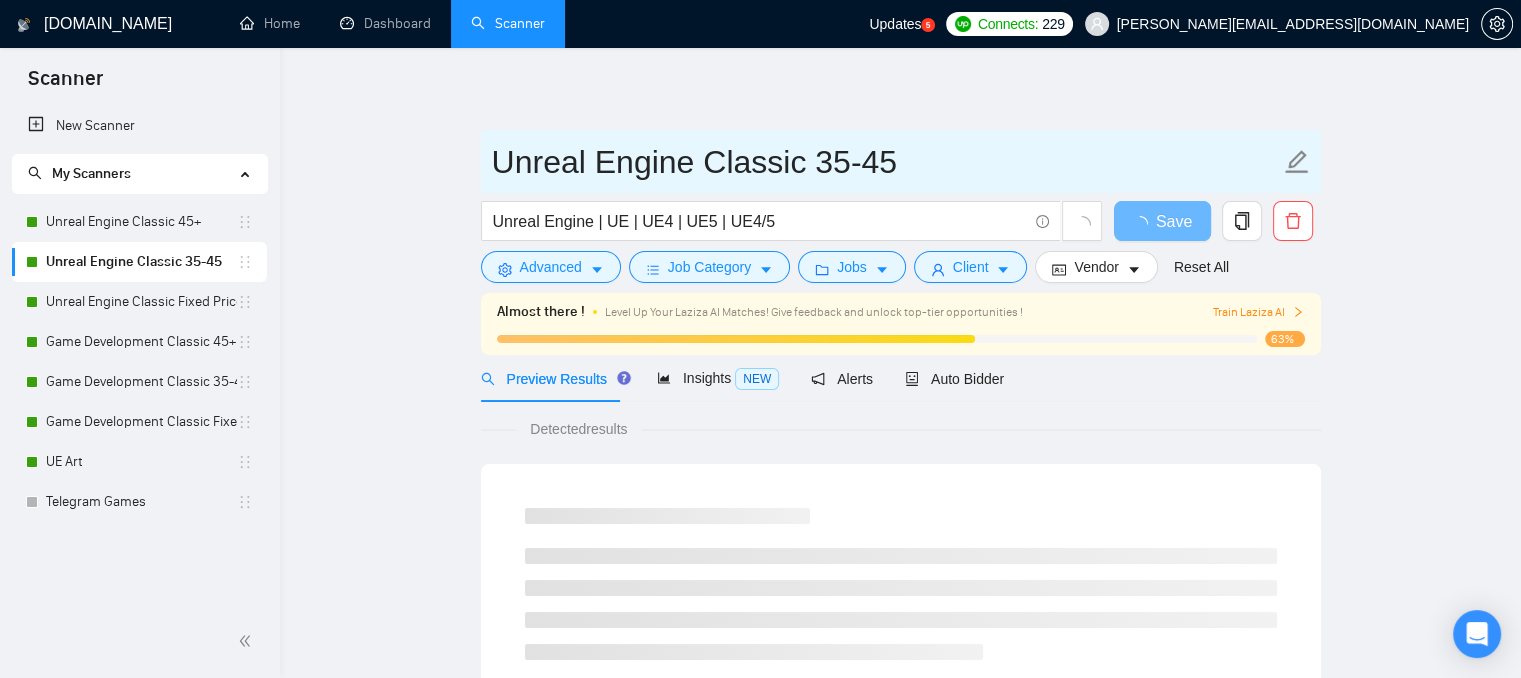 drag, startPoint x: 806, startPoint y: 153, endPoint x: 901, endPoint y: 177, distance: 97.984695 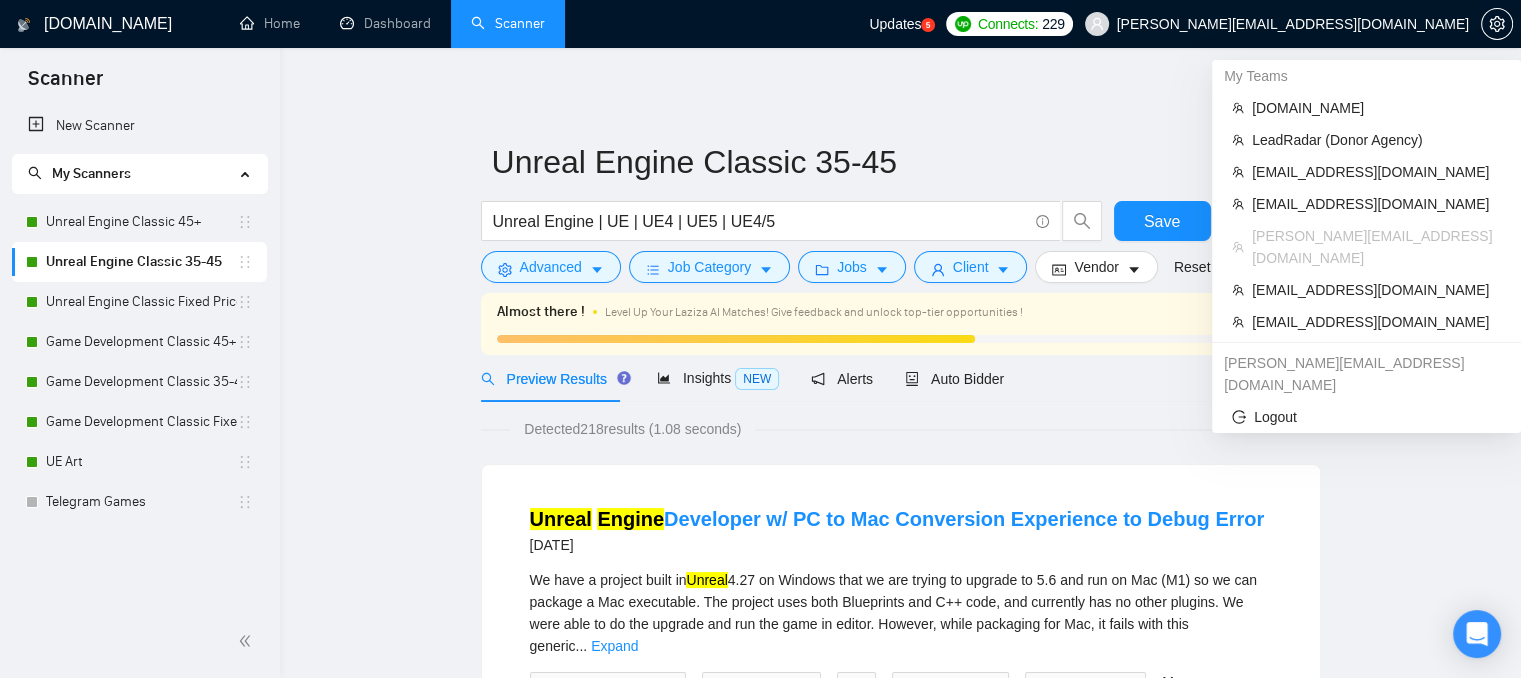 click on "[PERSON_NAME][EMAIL_ADDRESS][DOMAIN_NAME]" at bounding box center (1293, 24) 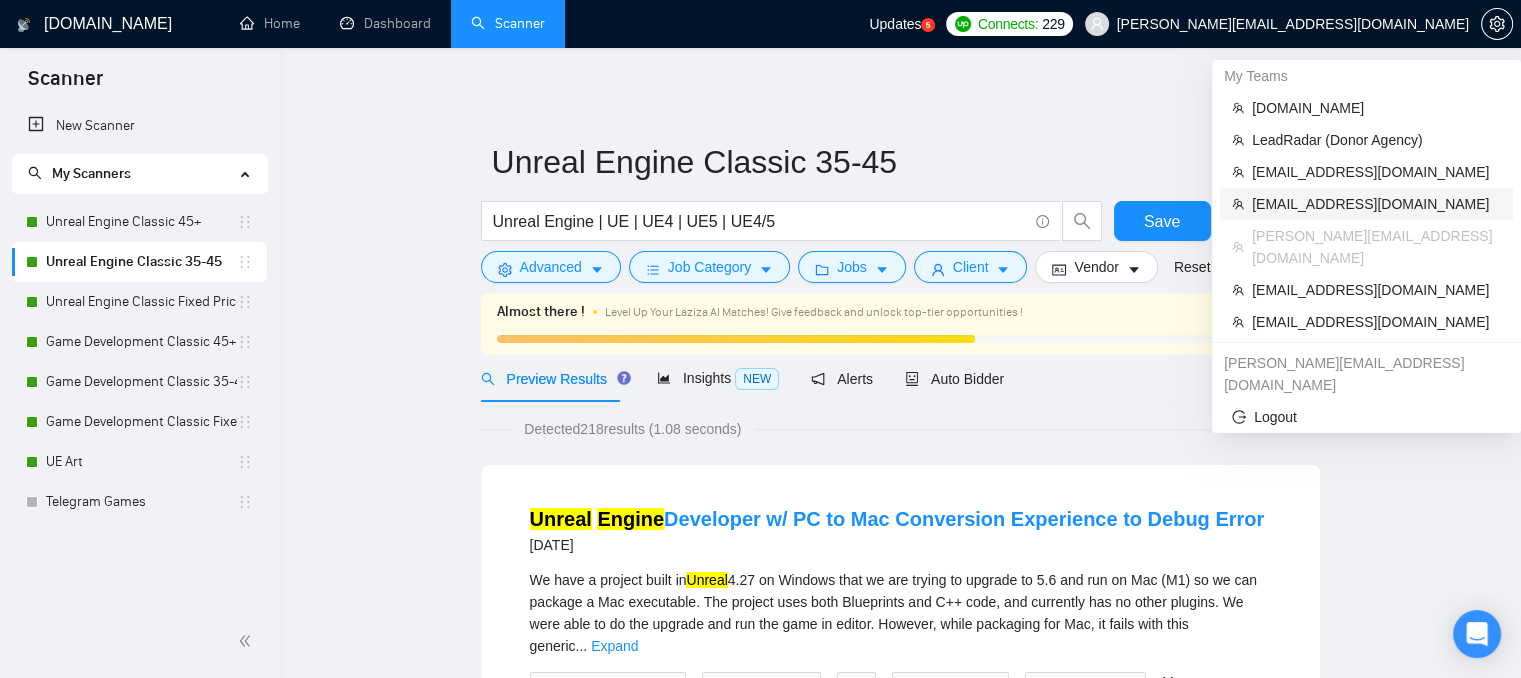 click on "[EMAIL_ADDRESS][DOMAIN_NAME]" at bounding box center [1376, 204] 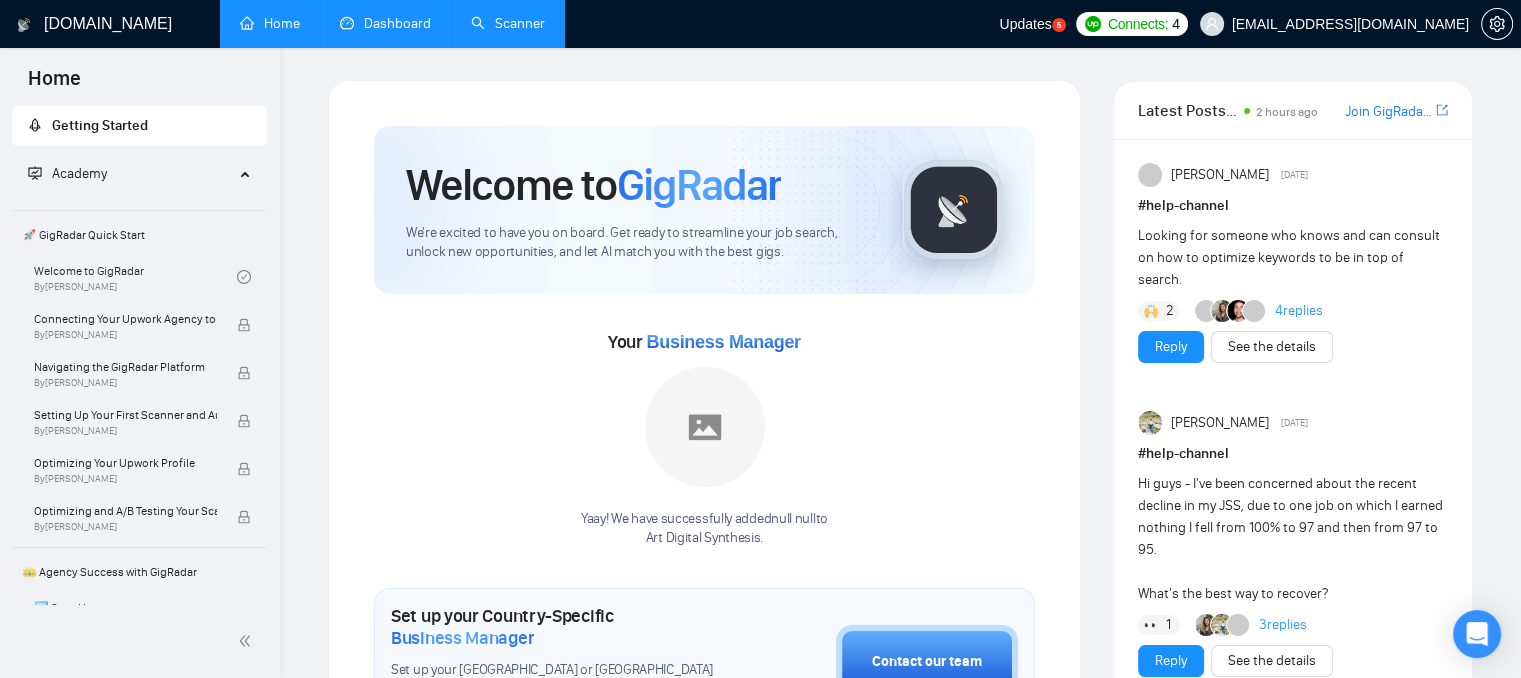 click on "Dashboard" at bounding box center [385, 23] 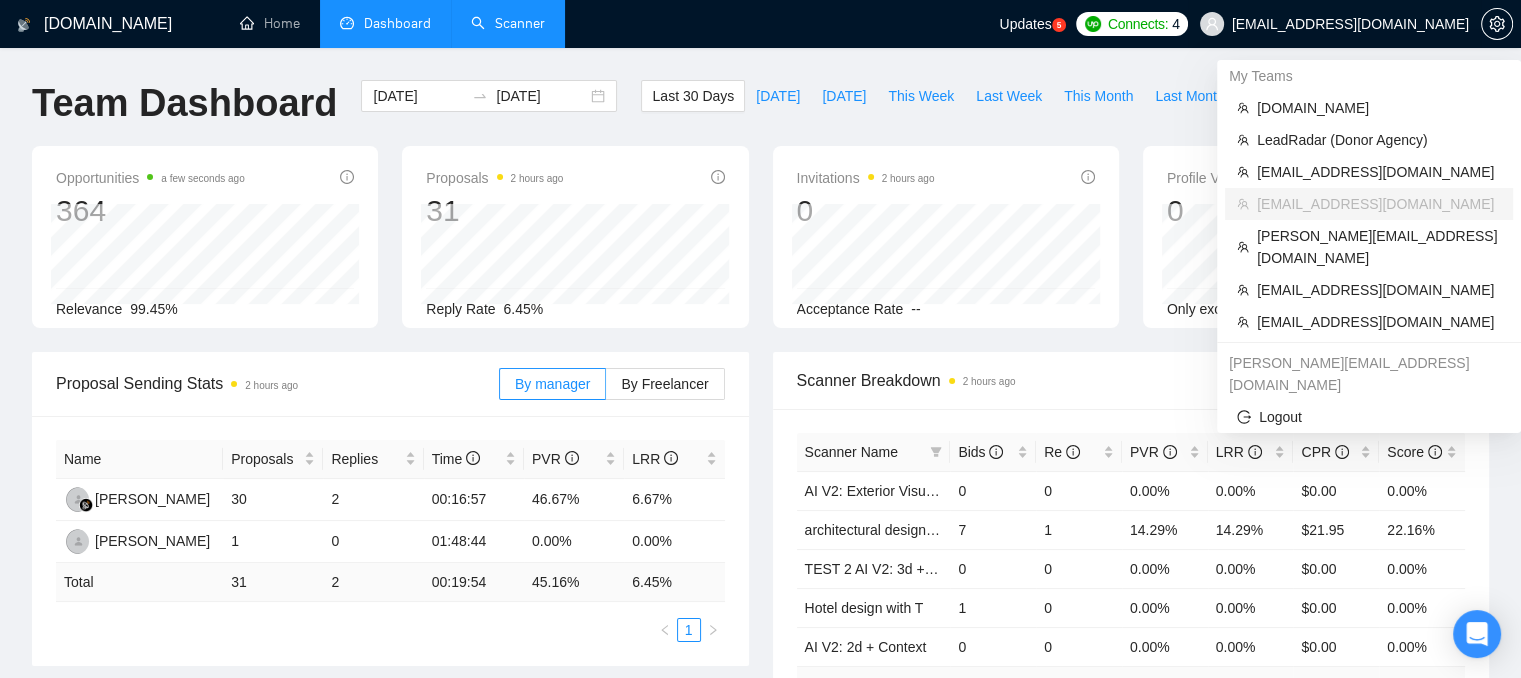 click on "[EMAIL_ADDRESS][DOMAIN_NAME]" at bounding box center [1350, 24] 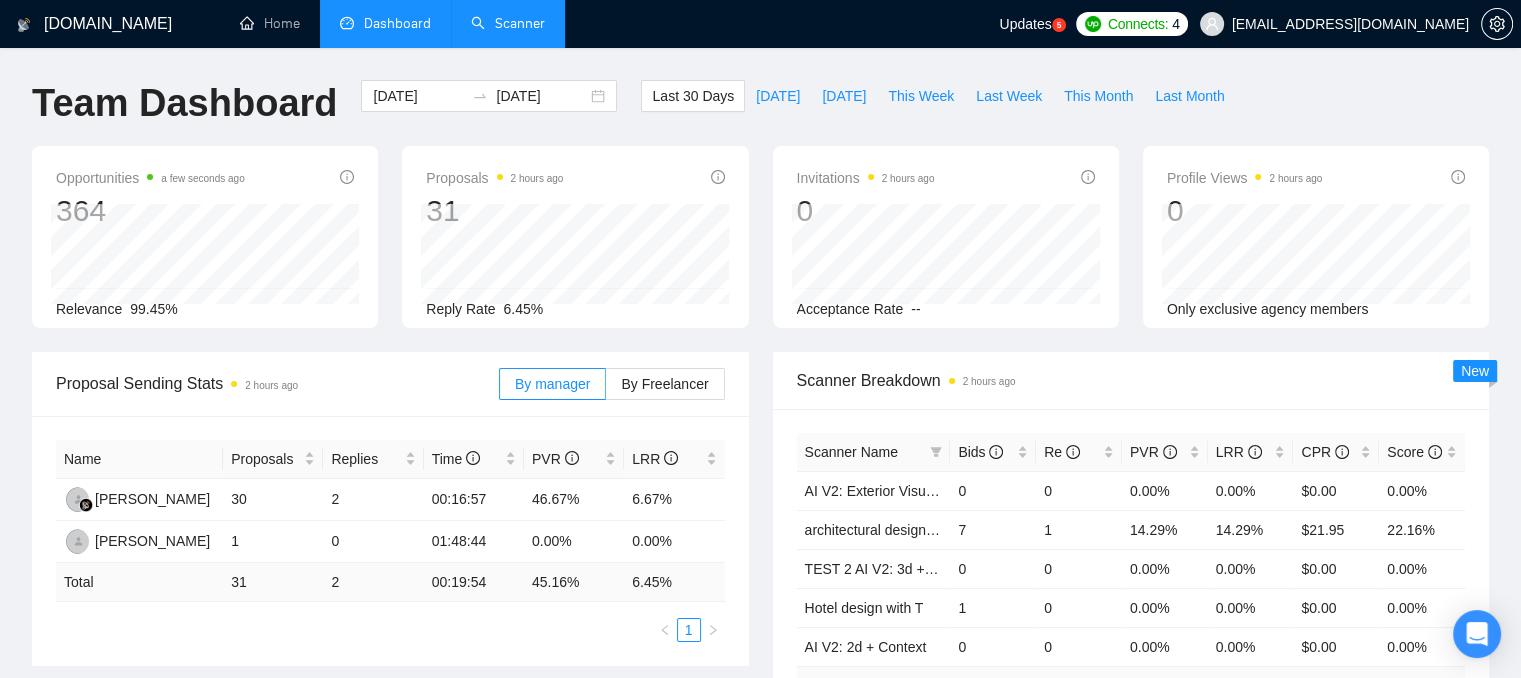 click on "[EMAIL_ADDRESS][DOMAIN_NAME]" at bounding box center [1334, 24] 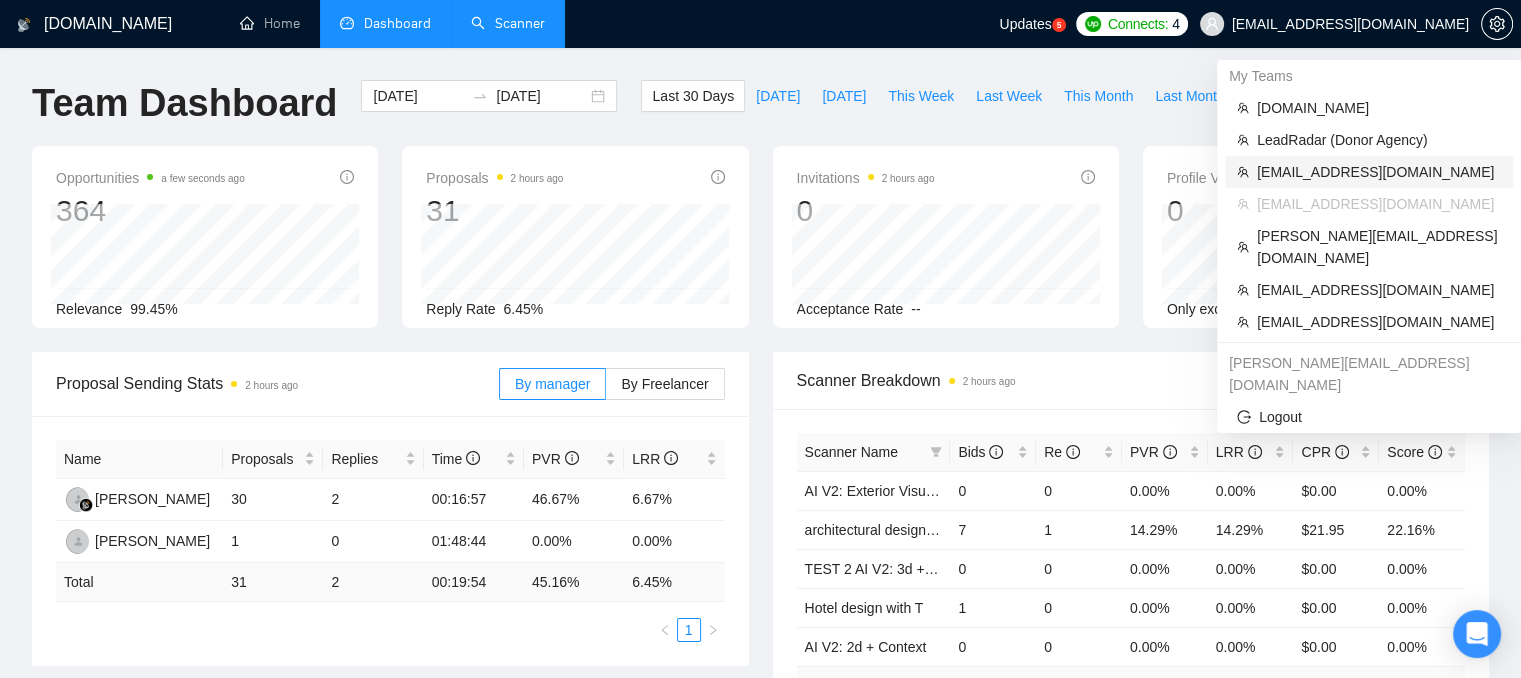 click on "[EMAIL_ADDRESS][DOMAIN_NAME]" at bounding box center (1379, 172) 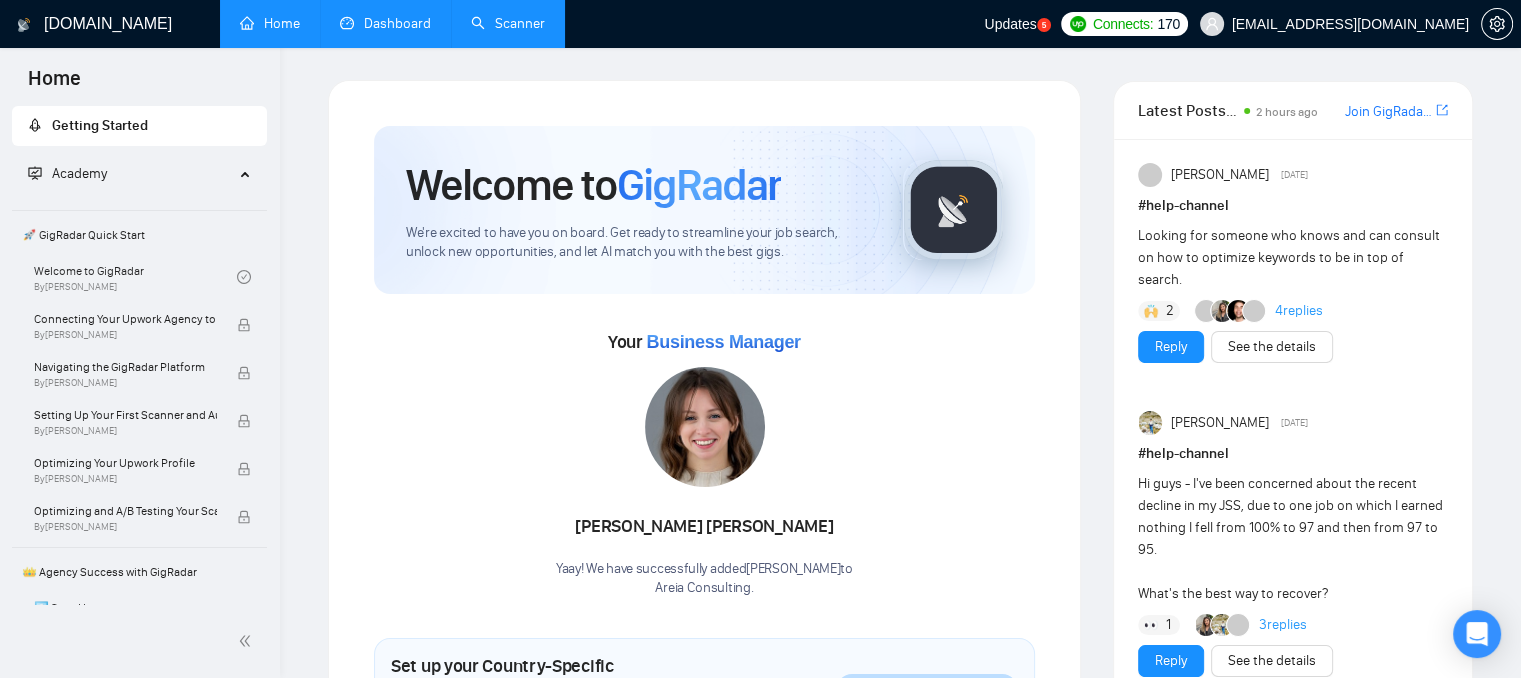 click on "Dashboard" at bounding box center [385, 23] 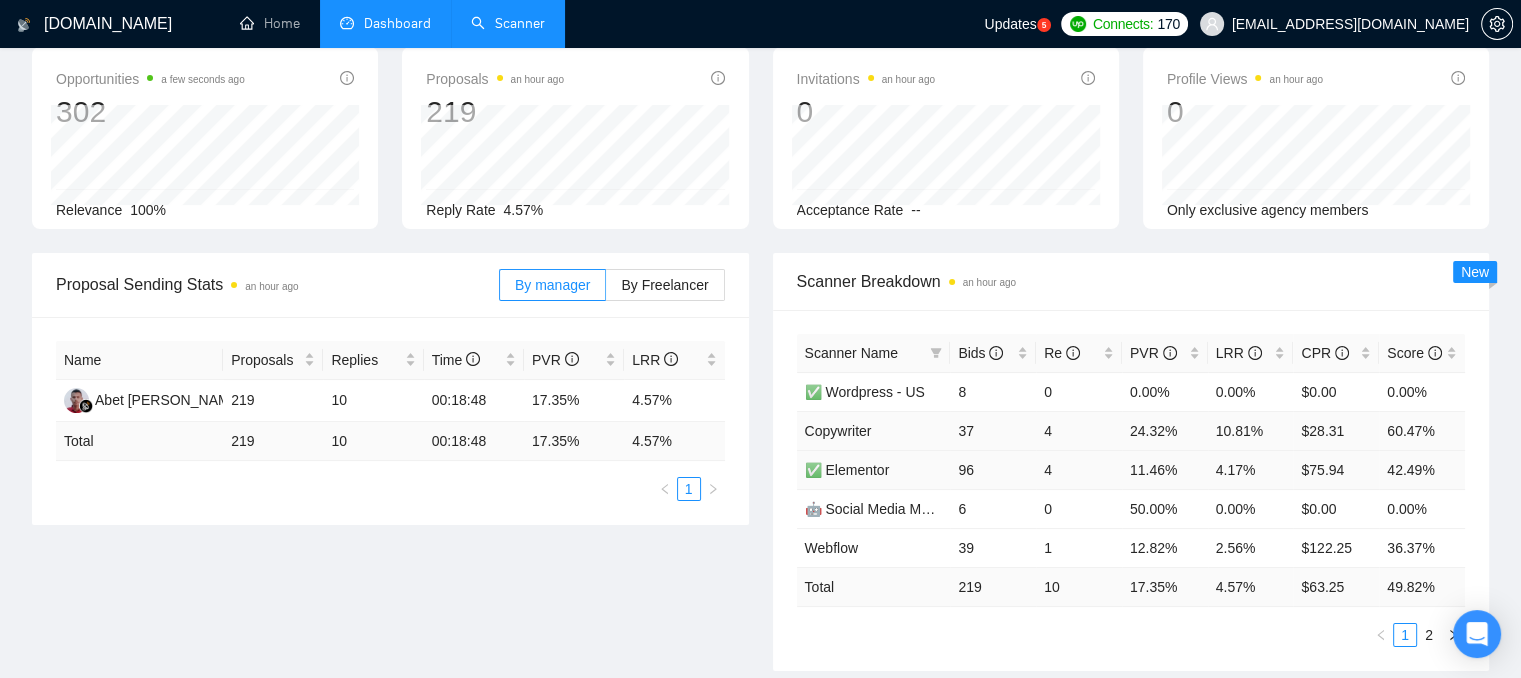 scroll, scrollTop: 300, scrollLeft: 0, axis: vertical 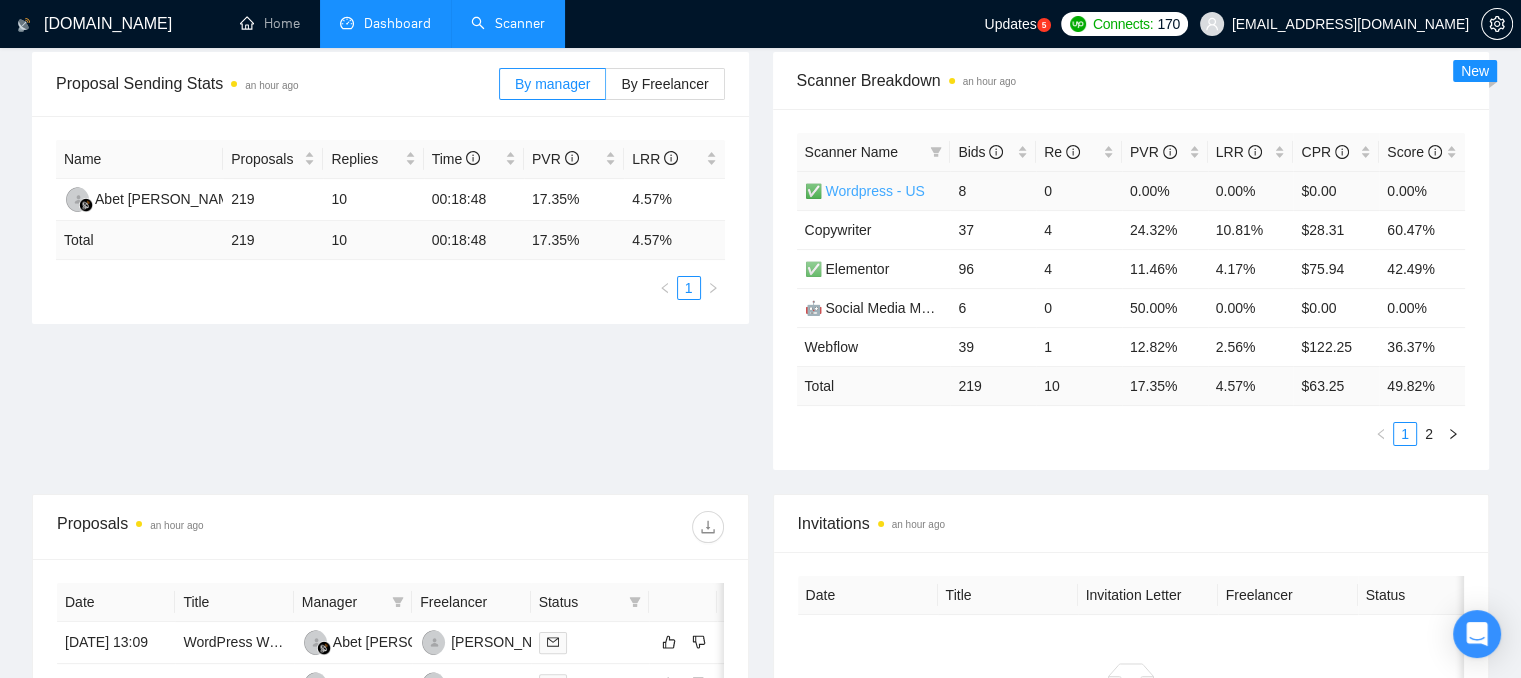 click on "✅ Wordpress - US" at bounding box center [865, 191] 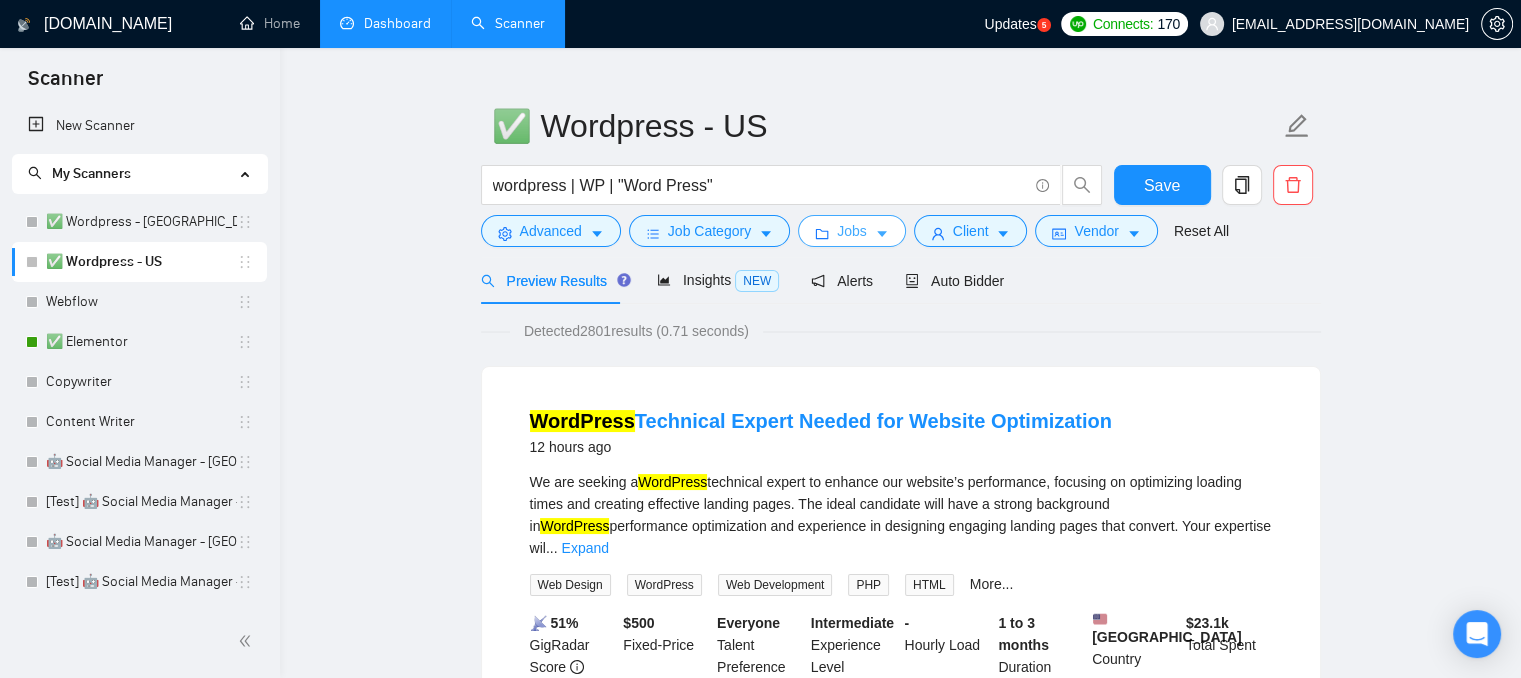 click on "Jobs" at bounding box center [852, 231] 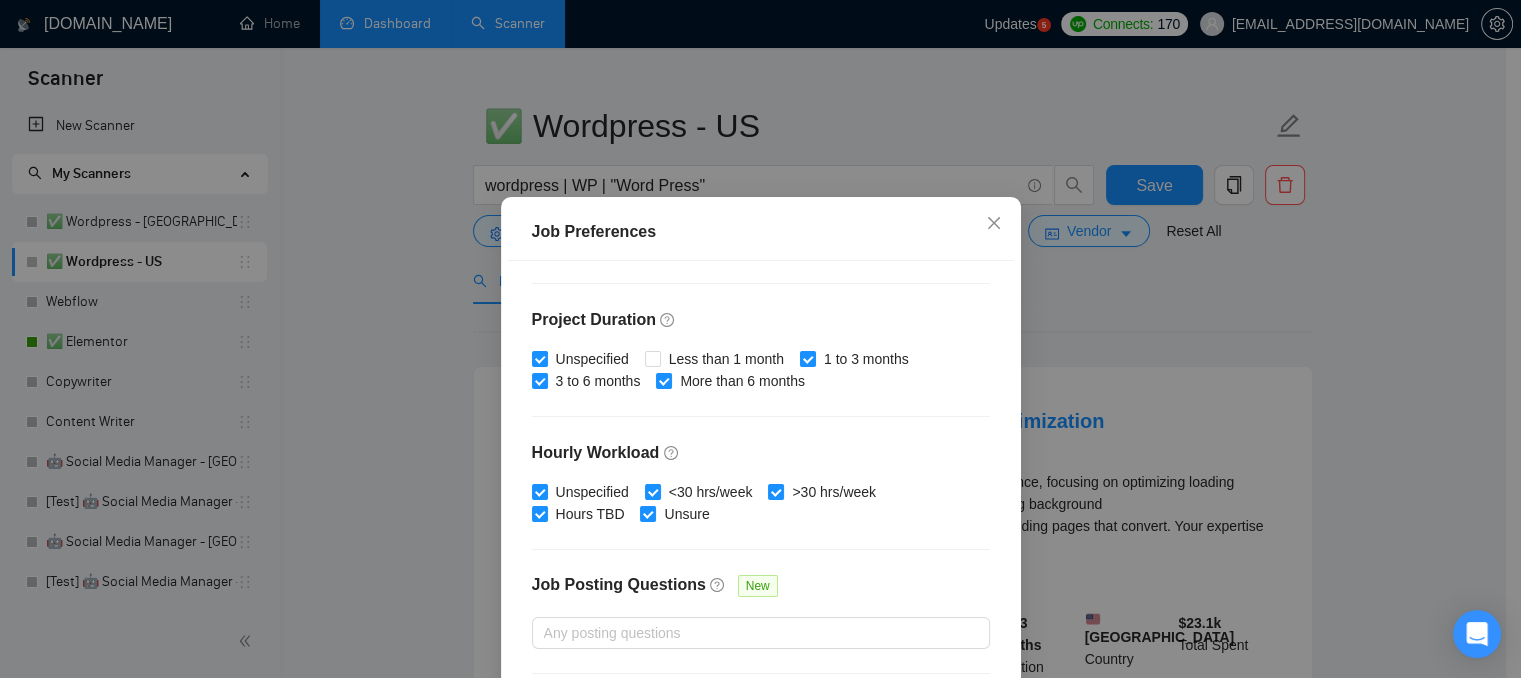 scroll, scrollTop: 600, scrollLeft: 0, axis: vertical 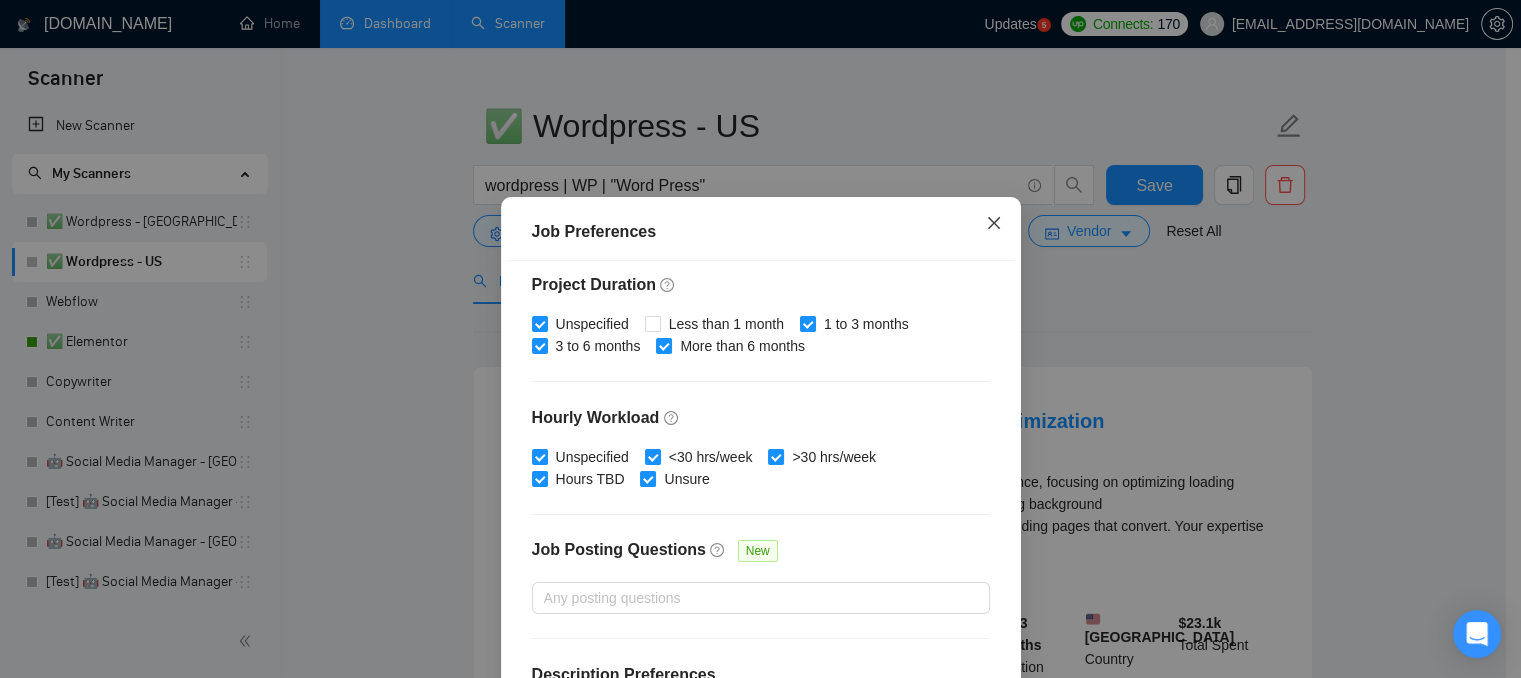 click 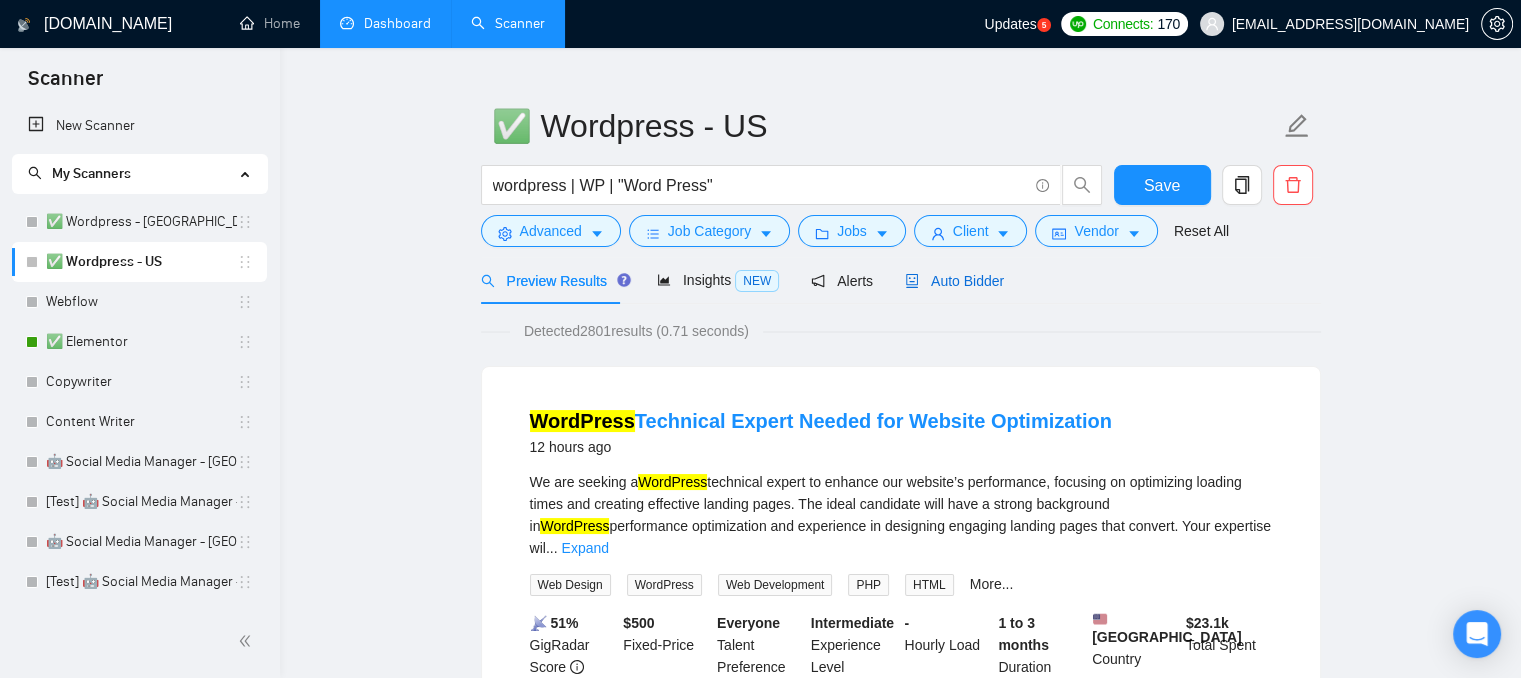 click on "Auto Bidder" at bounding box center (954, 281) 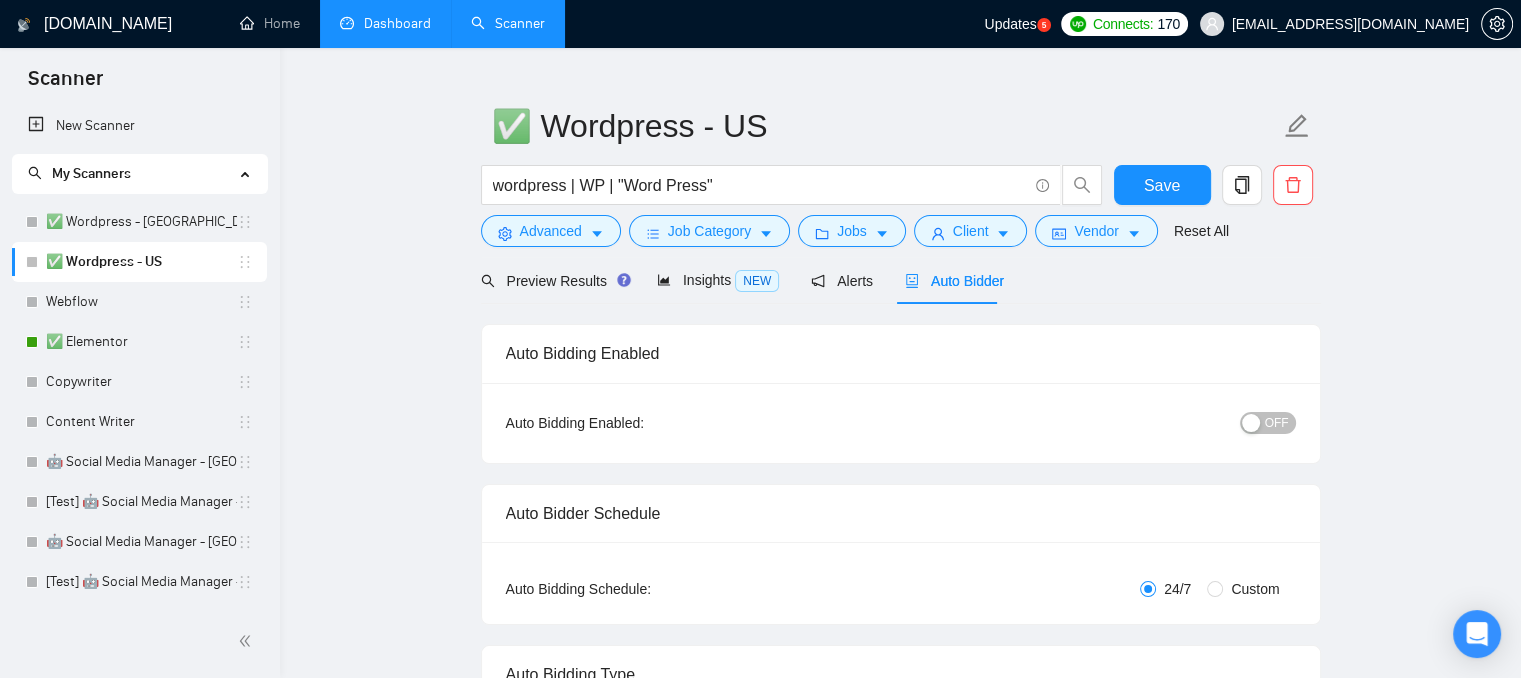 type 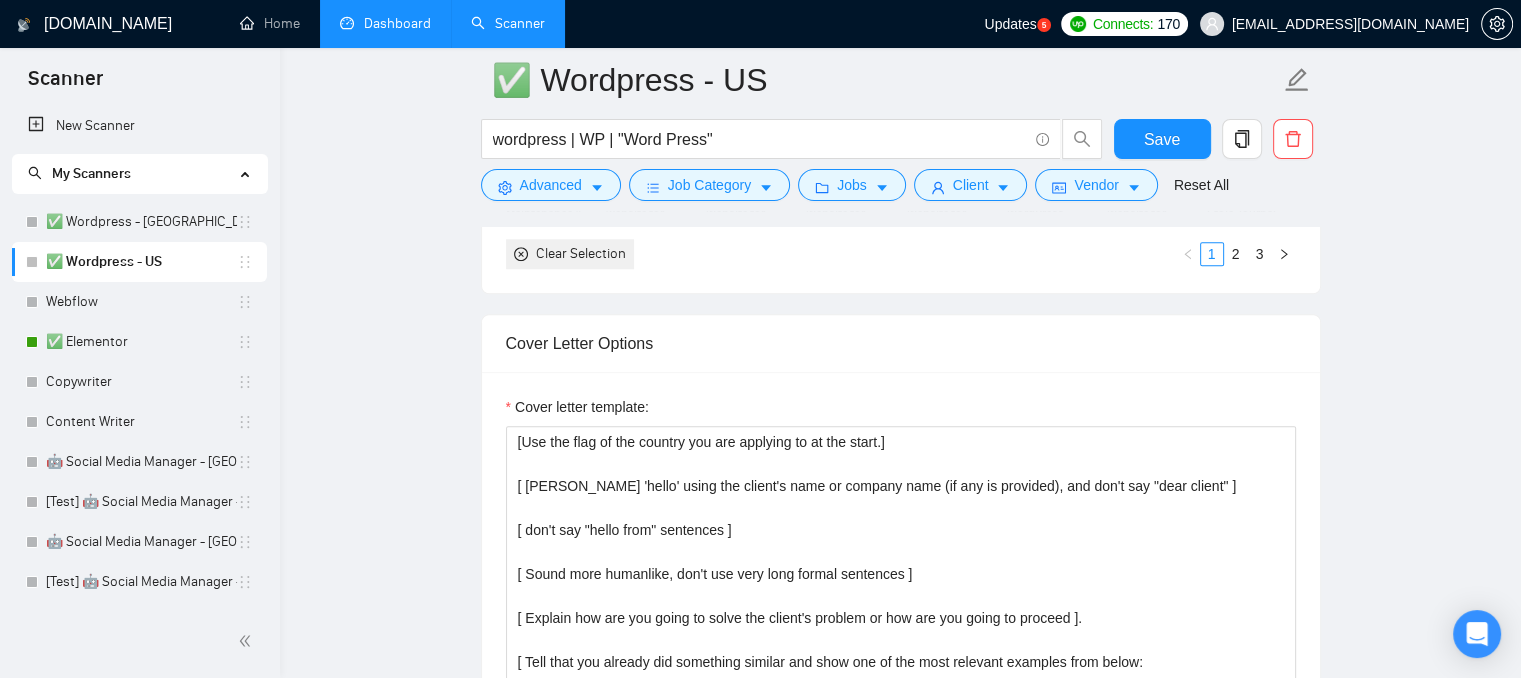 scroll, scrollTop: 1836, scrollLeft: 0, axis: vertical 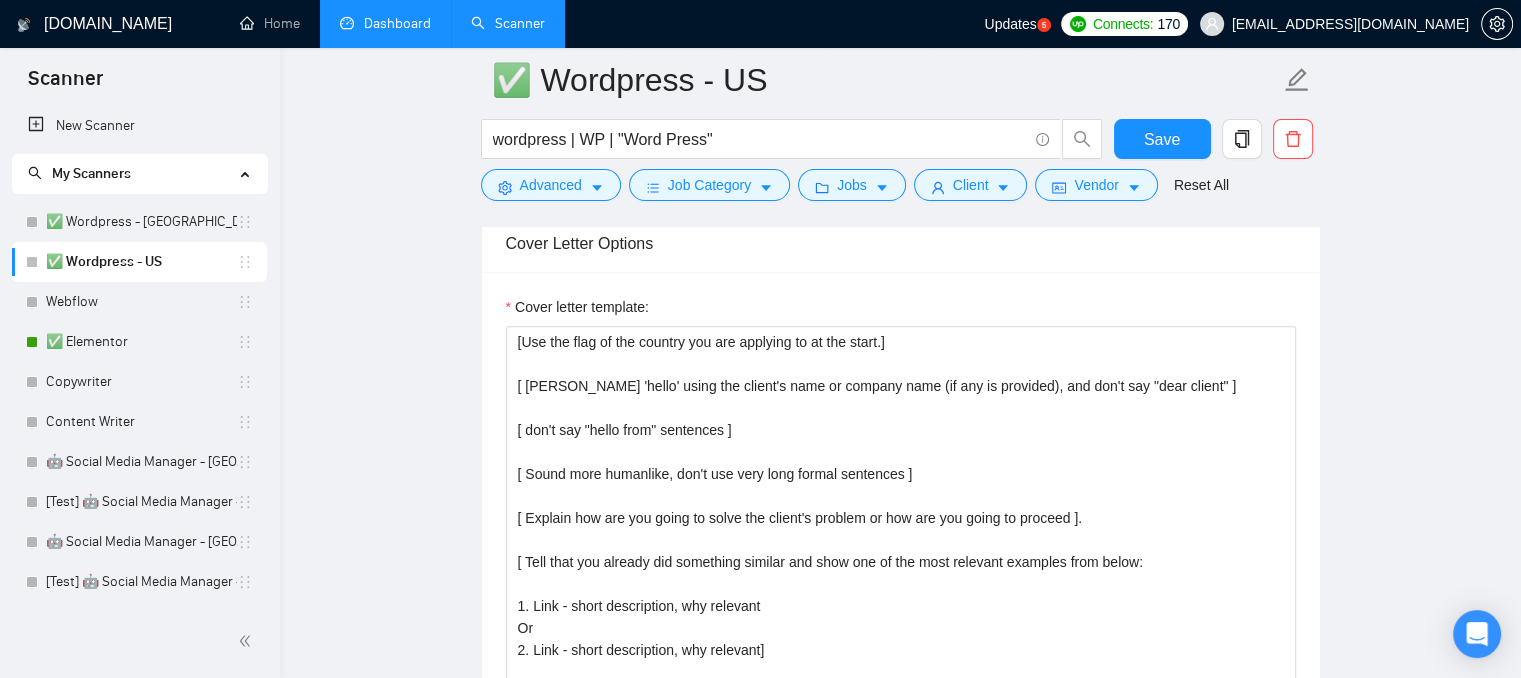 click on "Dashboard" at bounding box center (385, 23) 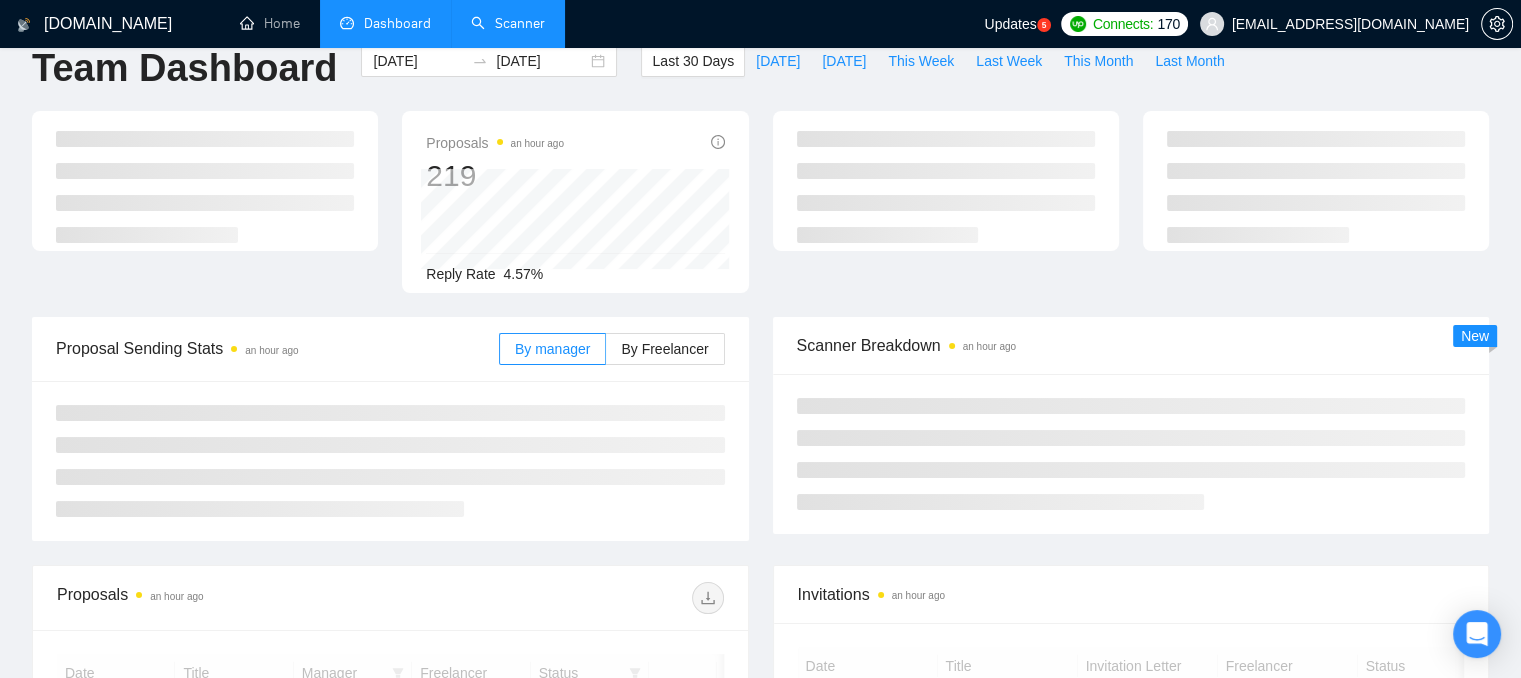 scroll, scrollTop: 0, scrollLeft: 0, axis: both 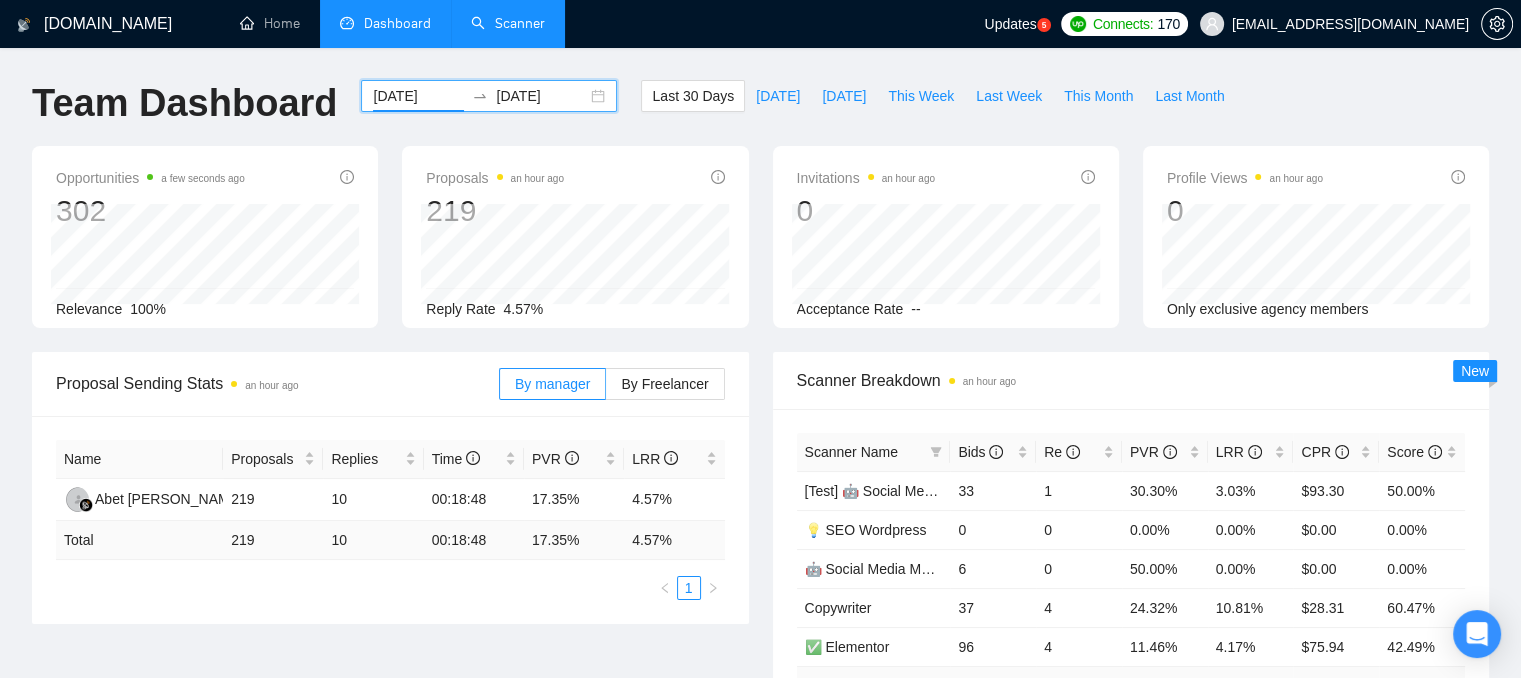 click on "[DATE]" at bounding box center (418, 96) 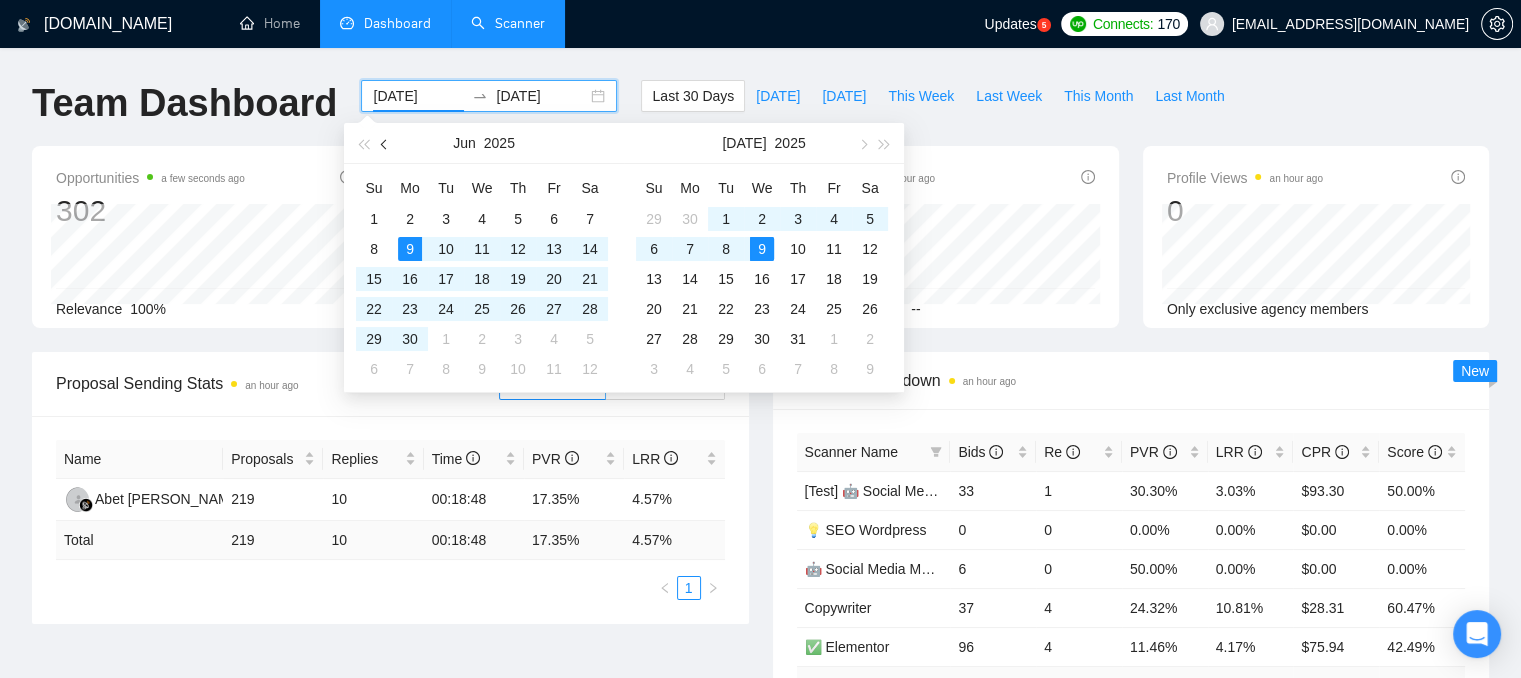 click at bounding box center (385, 143) 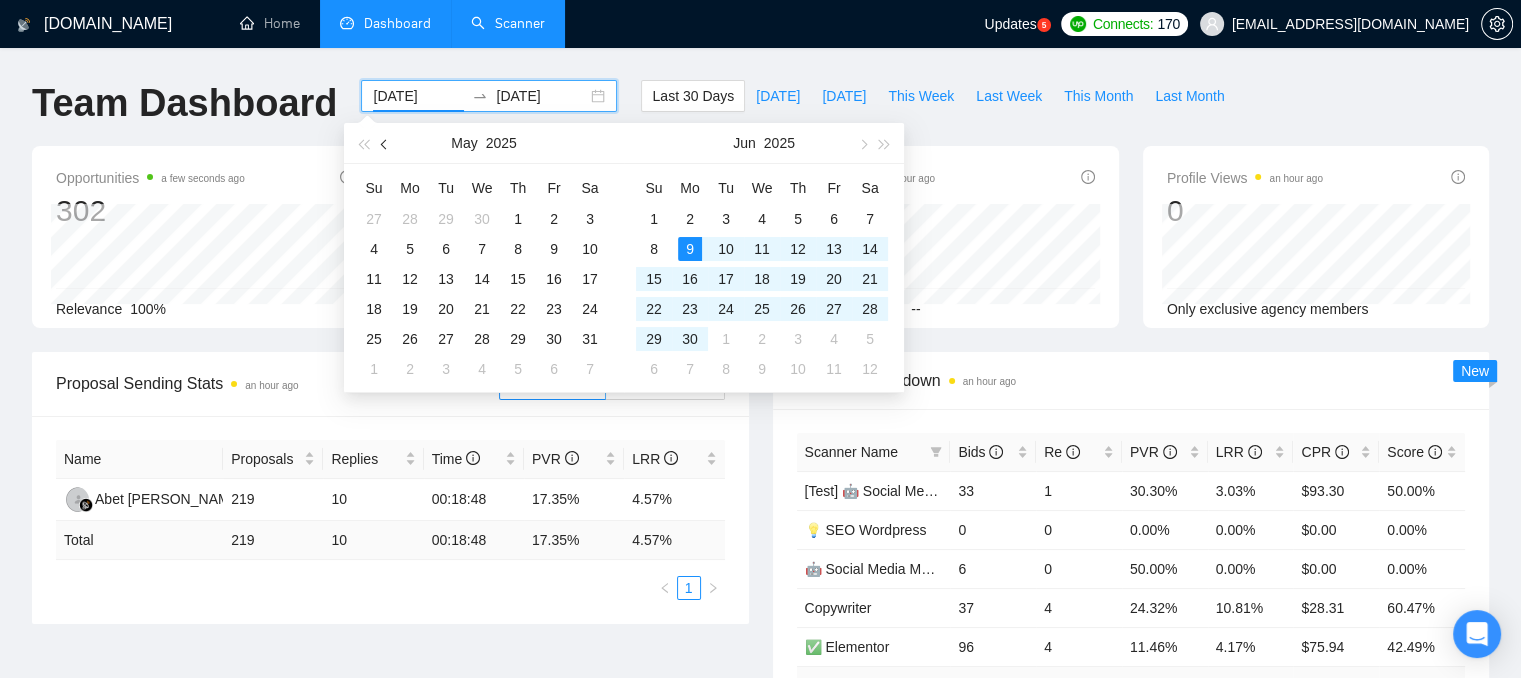 click at bounding box center [385, 143] 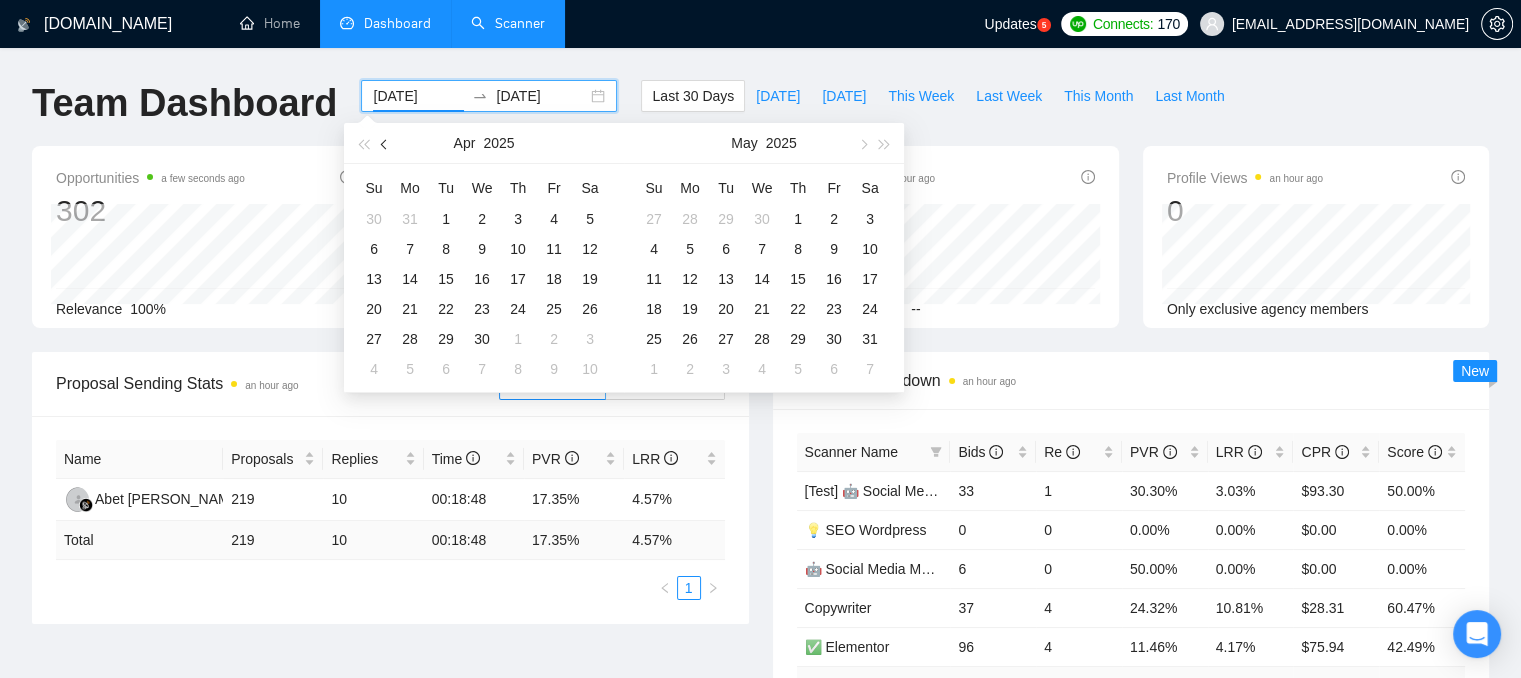 click at bounding box center [385, 143] 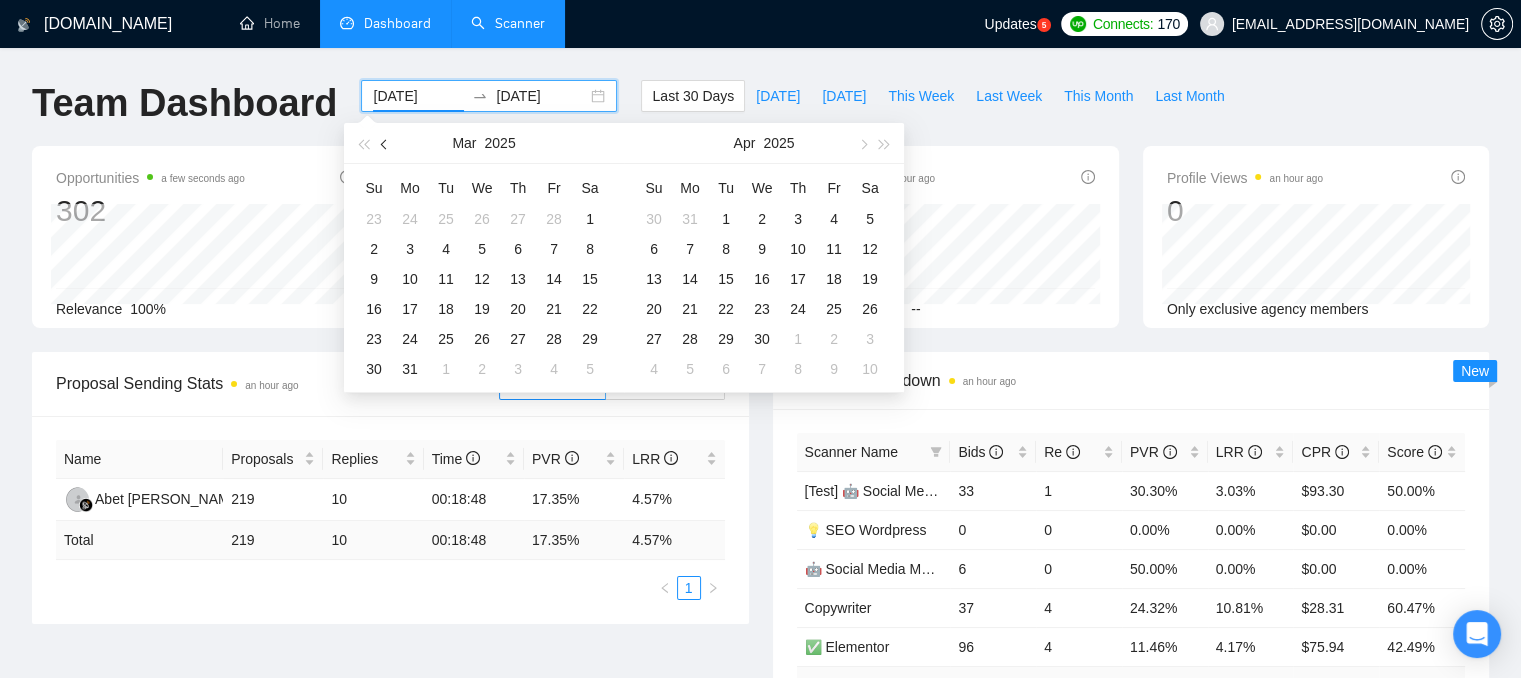 click at bounding box center [385, 143] 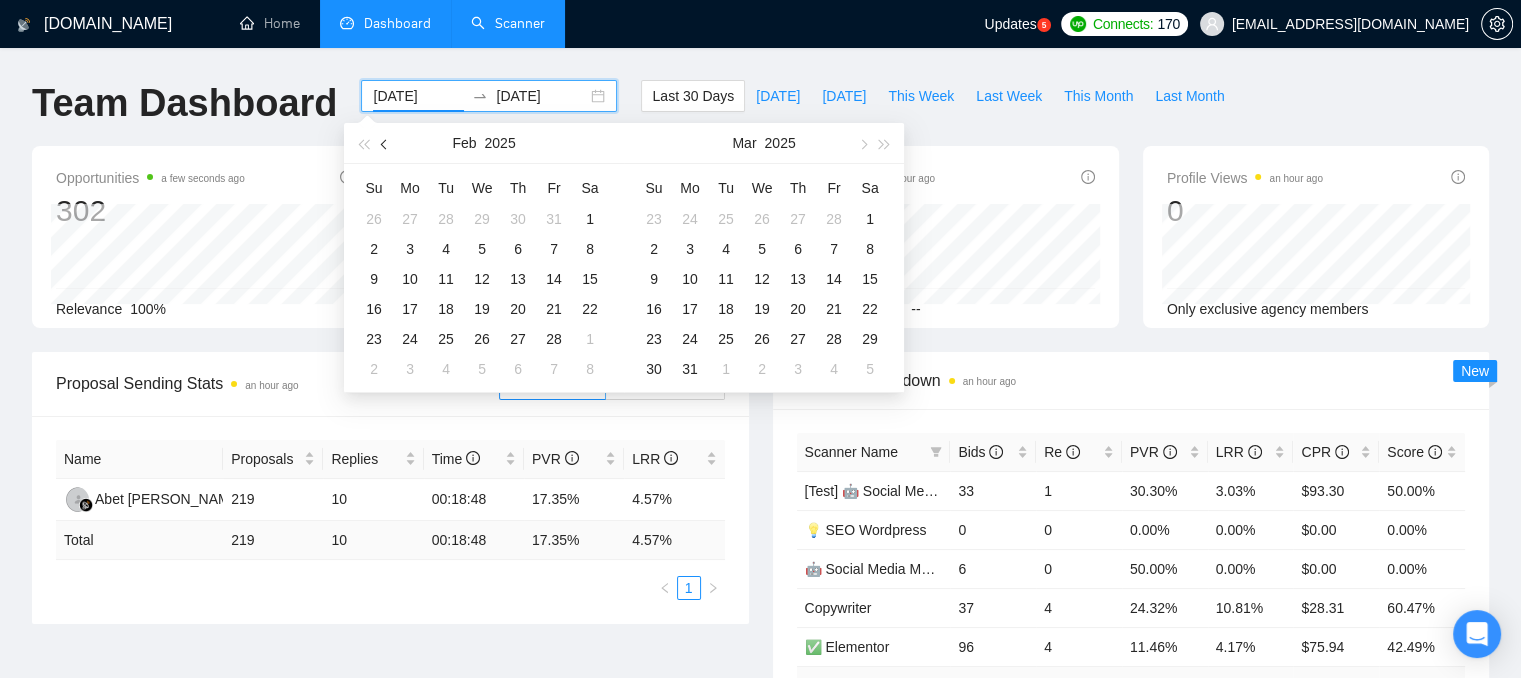 click at bounding box center (385, 143) 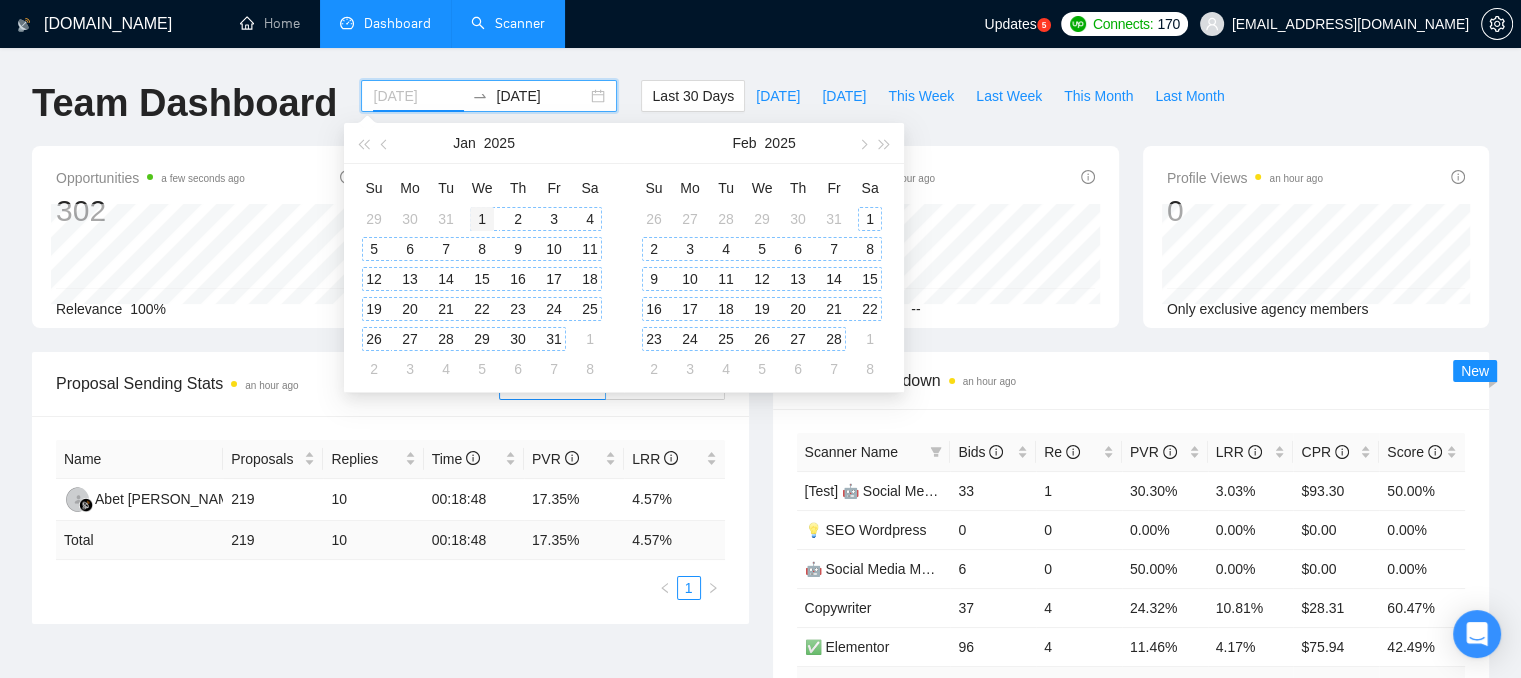 type on "[DATE]" 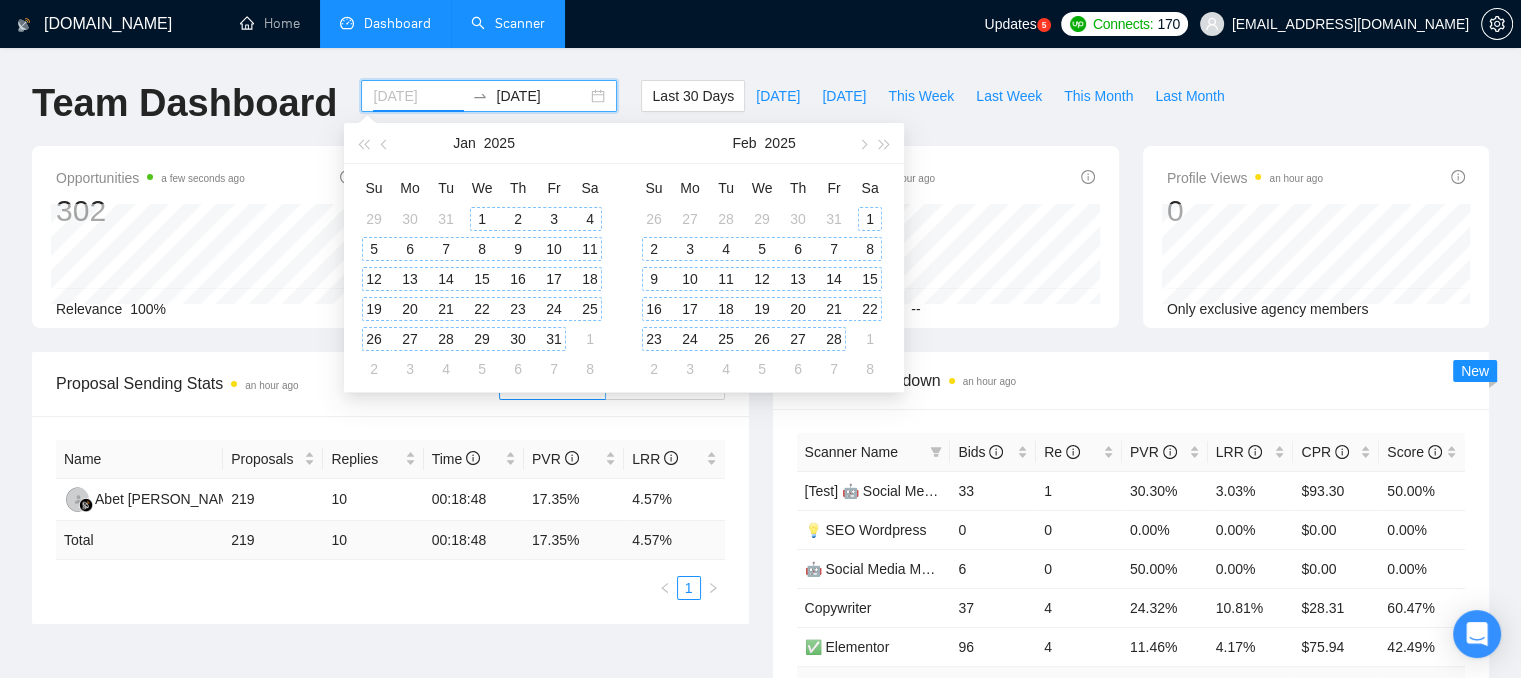 click on "1" at bounding box center [482, 219] 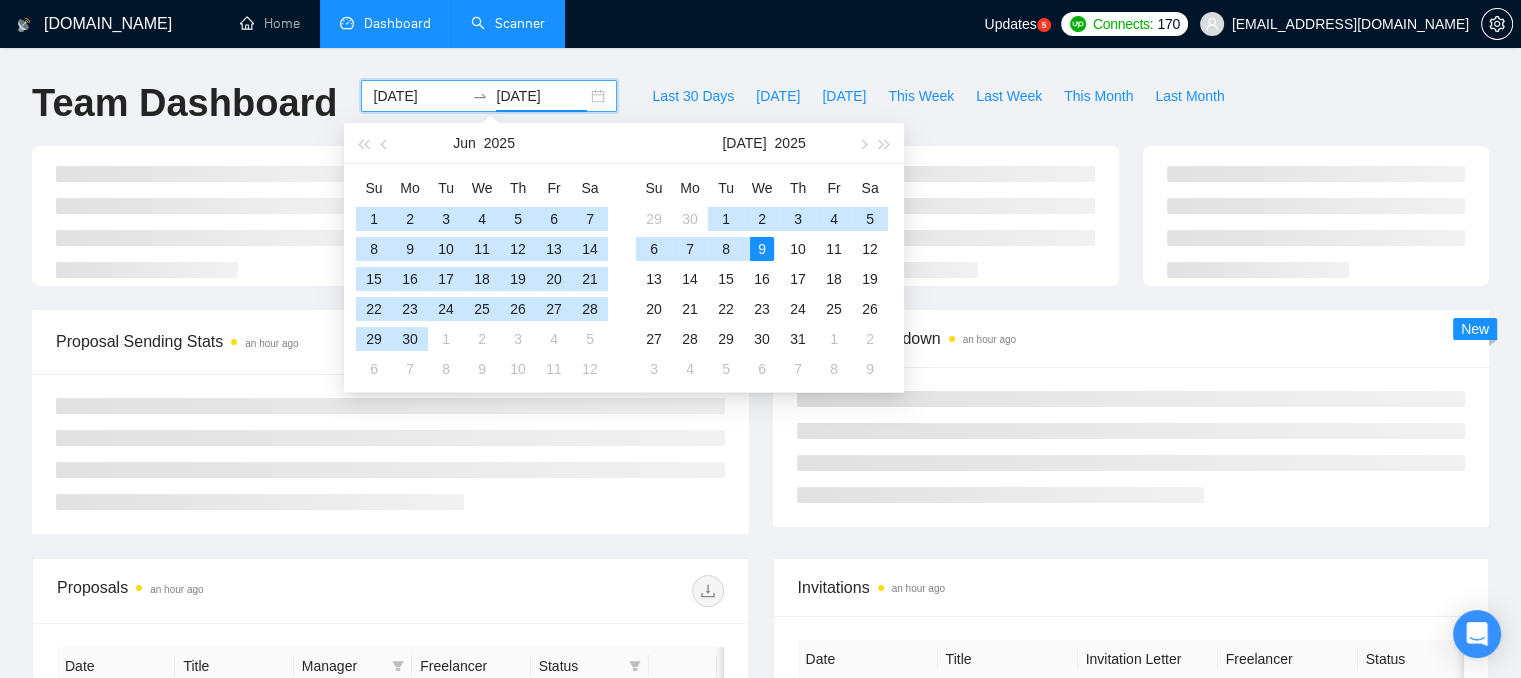 type on "[DATE]" 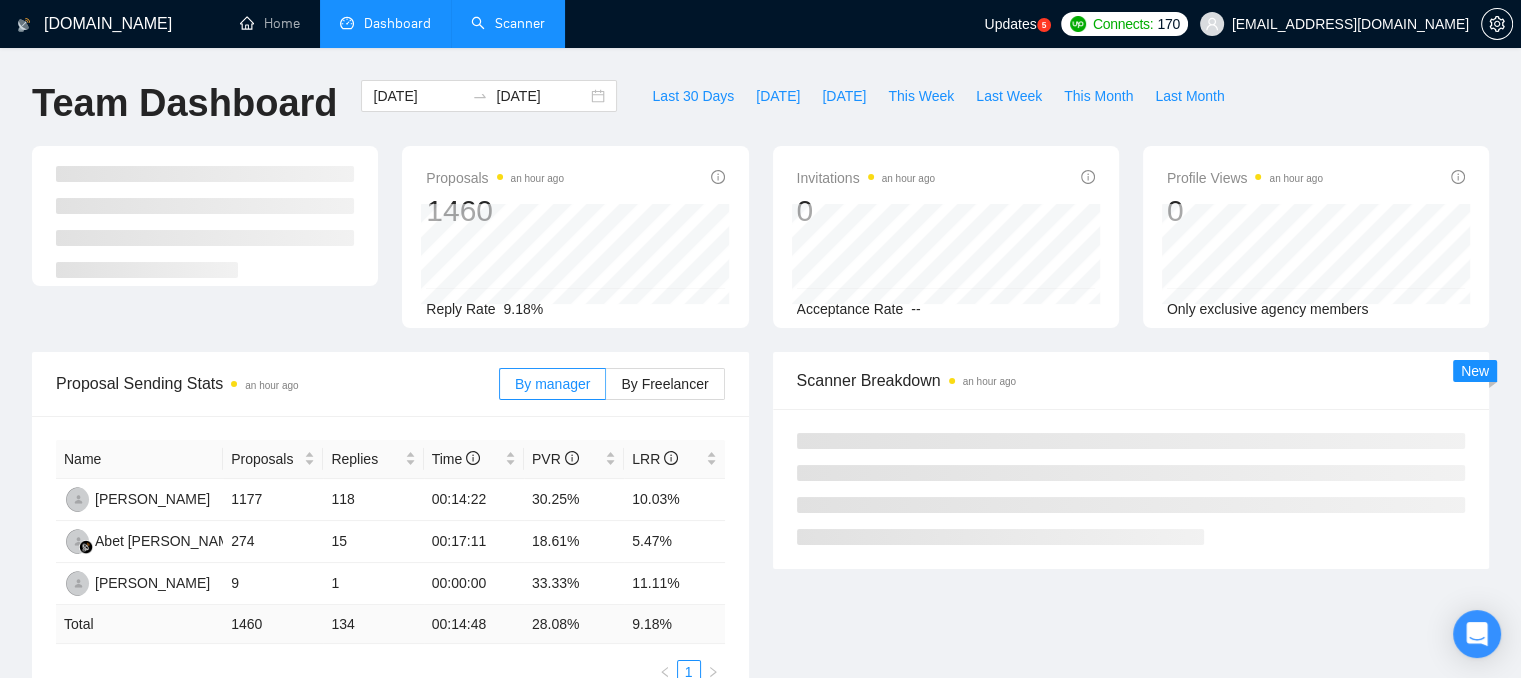 click on "[DOMAIN_NAME] Home Dashboard Scanner Updates
5
Connects: 170 [EMAIL_ADDRESS][DOMAIN_NAME] Team Dashboard [DATE] [DATE] Last 30 Days [DATE] [DATE] This Week Last Week This Month Last Month Proposals an hour ago 1460   Reply Rate 9.18% Invitations an hour ago 0   Acceptance Rate -- Profile Views an hour ago 0   Only exclusive agency members Proposal Sending Stats an hour ago By manager By Freelancer Name Proposals Replies Time   PVR   LRR   Ni Komang Sepiani 1177 118 00:14:22 30.25% 10.03% Abet [PERSON_NAME] 274 15 00:17:11 18.61% 5.47% [PERSON_NAME] Puerta 9 1 00:00:00 33.33% 11.11% Total 1460 134 00:14:48 28.08 % 9.18 % 1 Scanner Breakdown an hour ago New Proposals an hour ago Date Title Manager Freelancer Status               [DATE] 13:09 WordPress Website Build (Using Thrive Architect) – Based on Figma Design Abet [PERSON_NAME] Puerta [DATE] 09:09 Build a cost calculator Abet [PERSON_NAME] Puerta [DATE] 08:59 1" at bounding box center [760, 761] 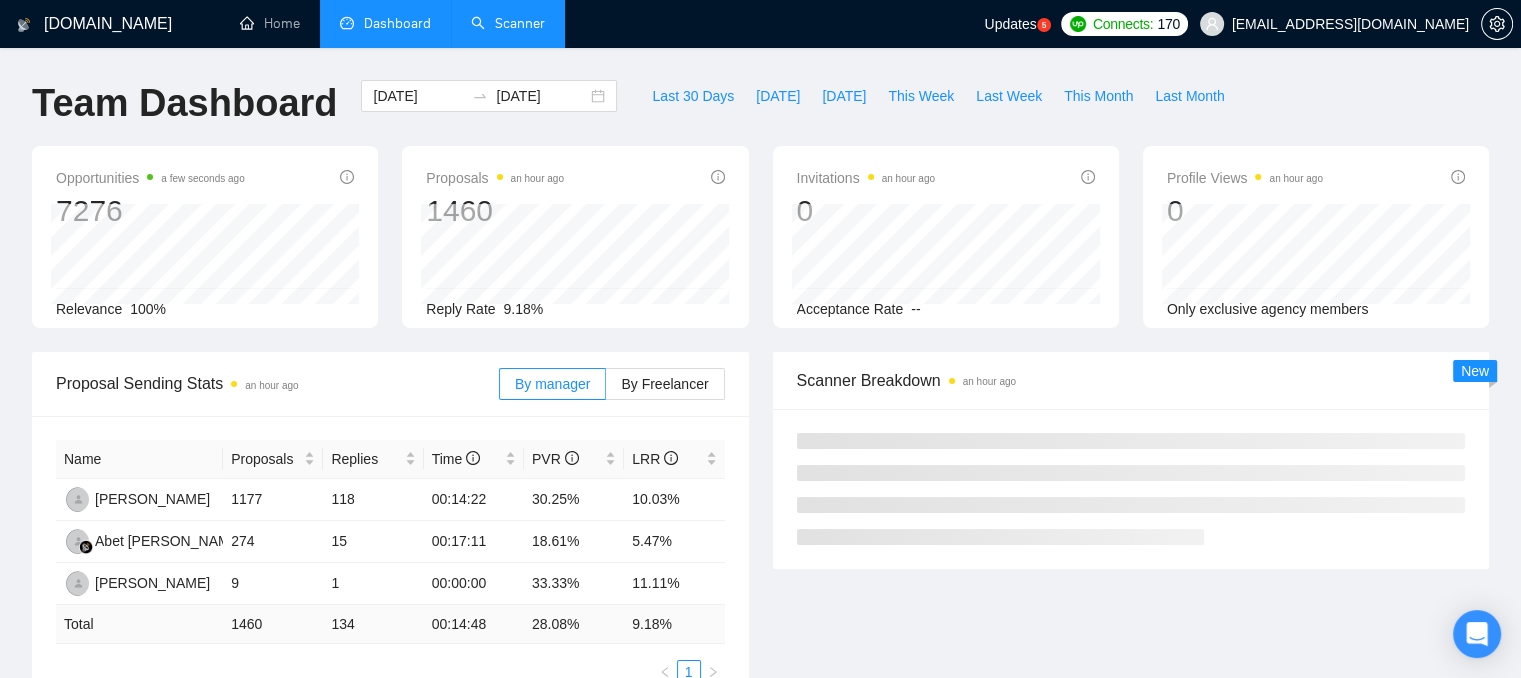 scroll, scrollTop: 100, scrollLeft: 0, axis: vertical 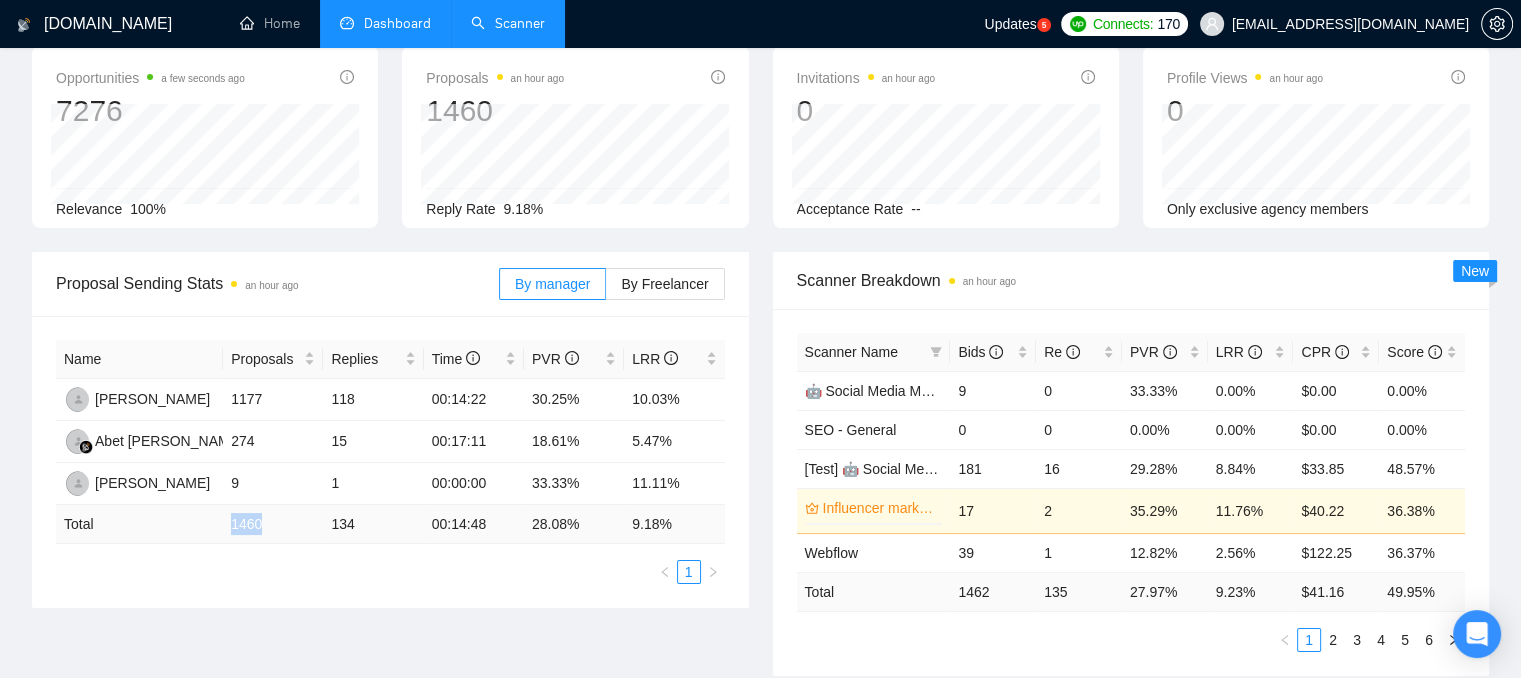 drag, startPoint x: 232, startPoint y: 521, endPoint x: 270, endPoint y: 528, distance: 38.63936 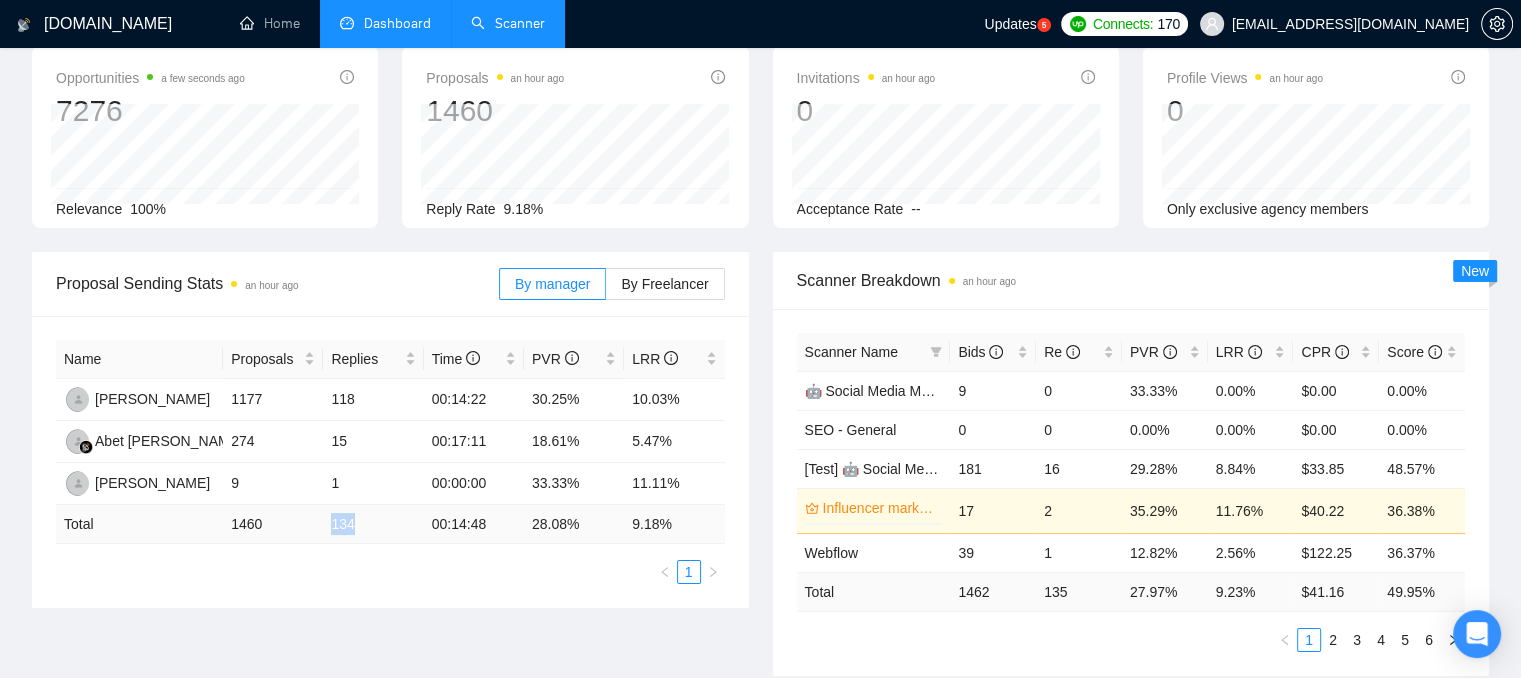 drag, startPoint x: 330, startPoint y: 524, endPoint x: 367, endPoint y: 530, distance: 37.48333 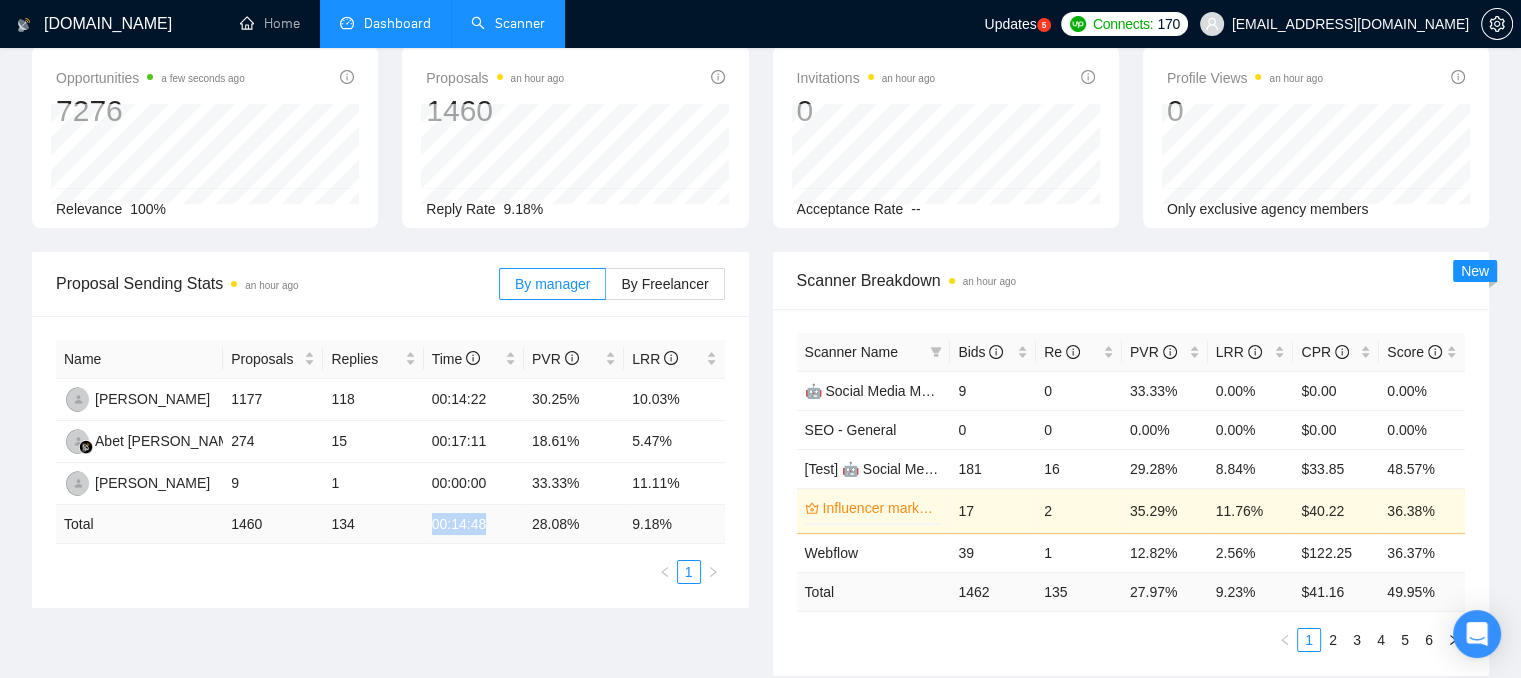 drag, startPoint x: 427, startPoint y: 522, endPoint x: 496, endPoint y: 517, distance: 69.18092 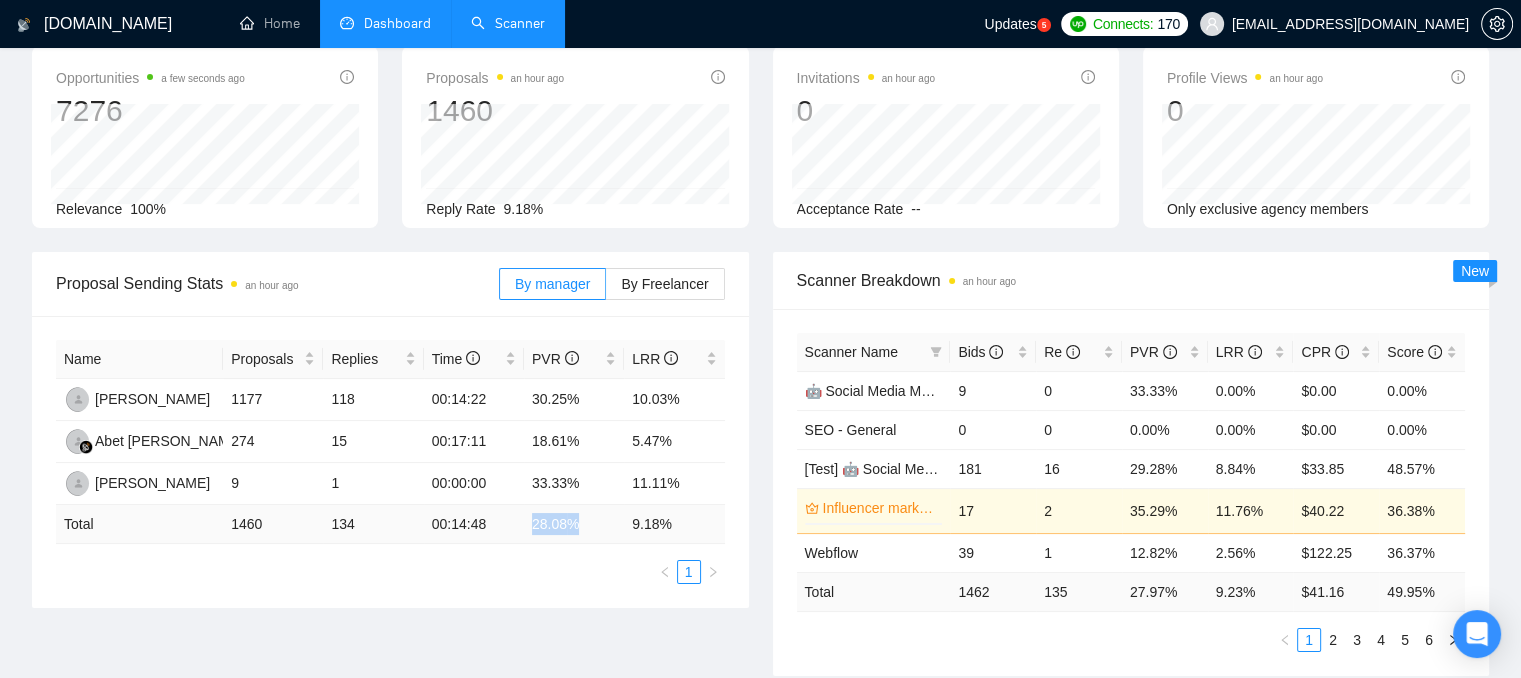 drag, startPoint x: 528, startPoint y: 529, endPoint x: 579, endPoint y: 529, distance: 51 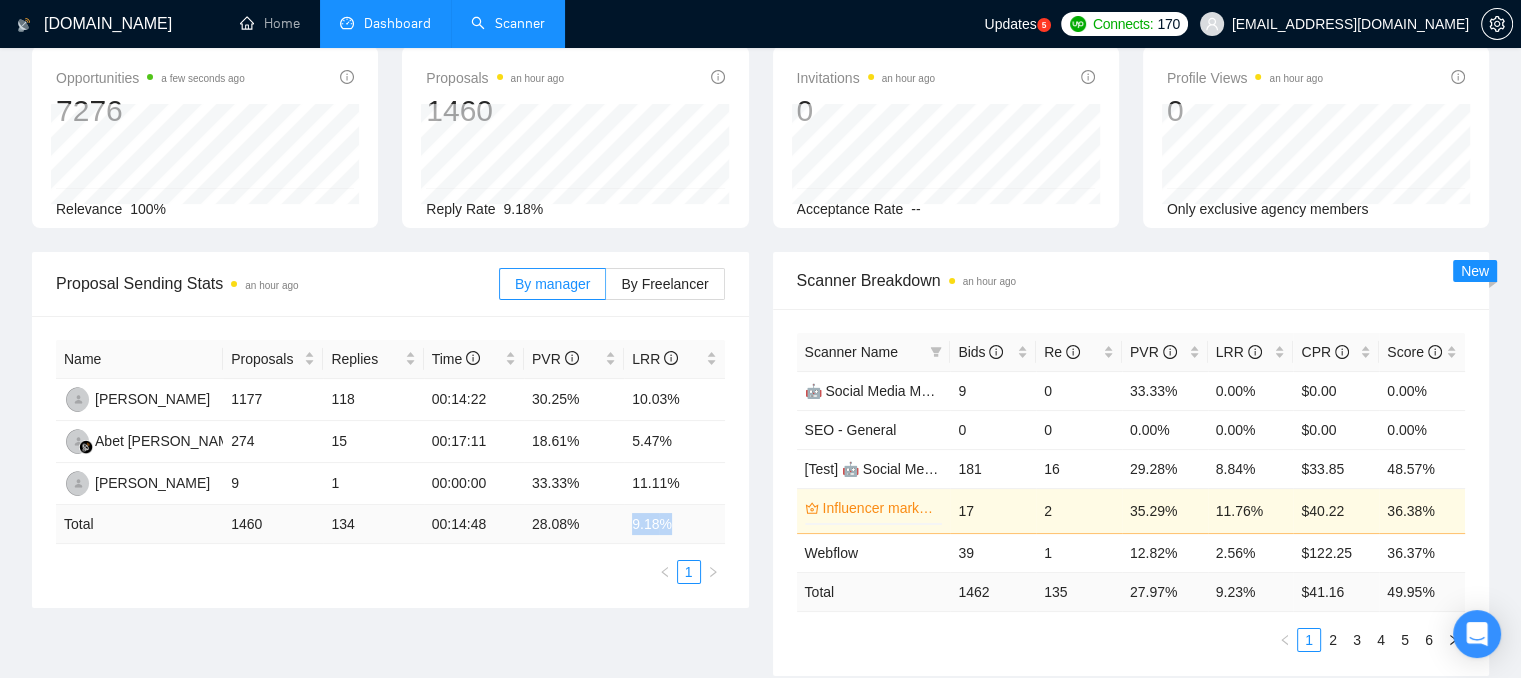 drag, startPoint x: 627, startPoint y: 517, endPoint x: 680, endPoint y: 527, distance: 53.935146 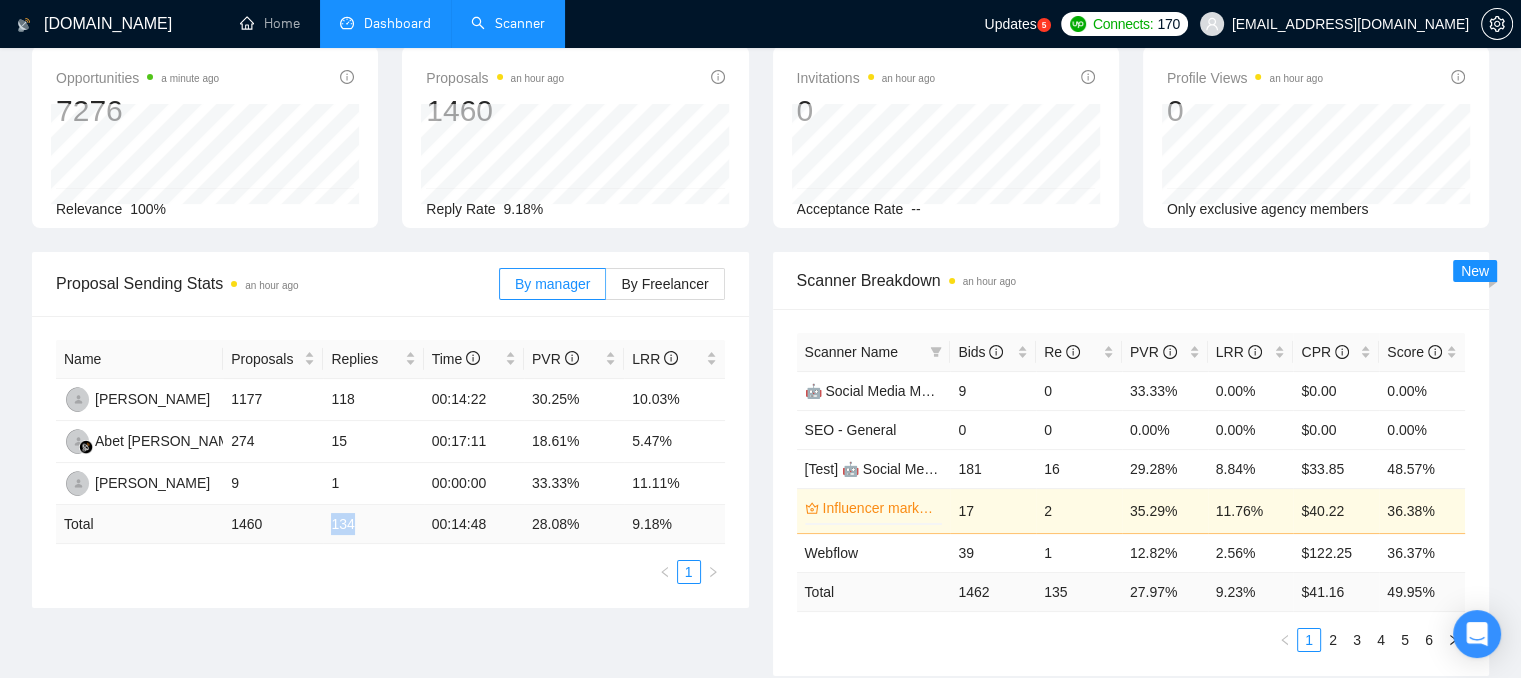 drag, startPoint x: 324, startPoint y: 516, endPoint x: 365, endPoint y: 522, distance: 41.4367 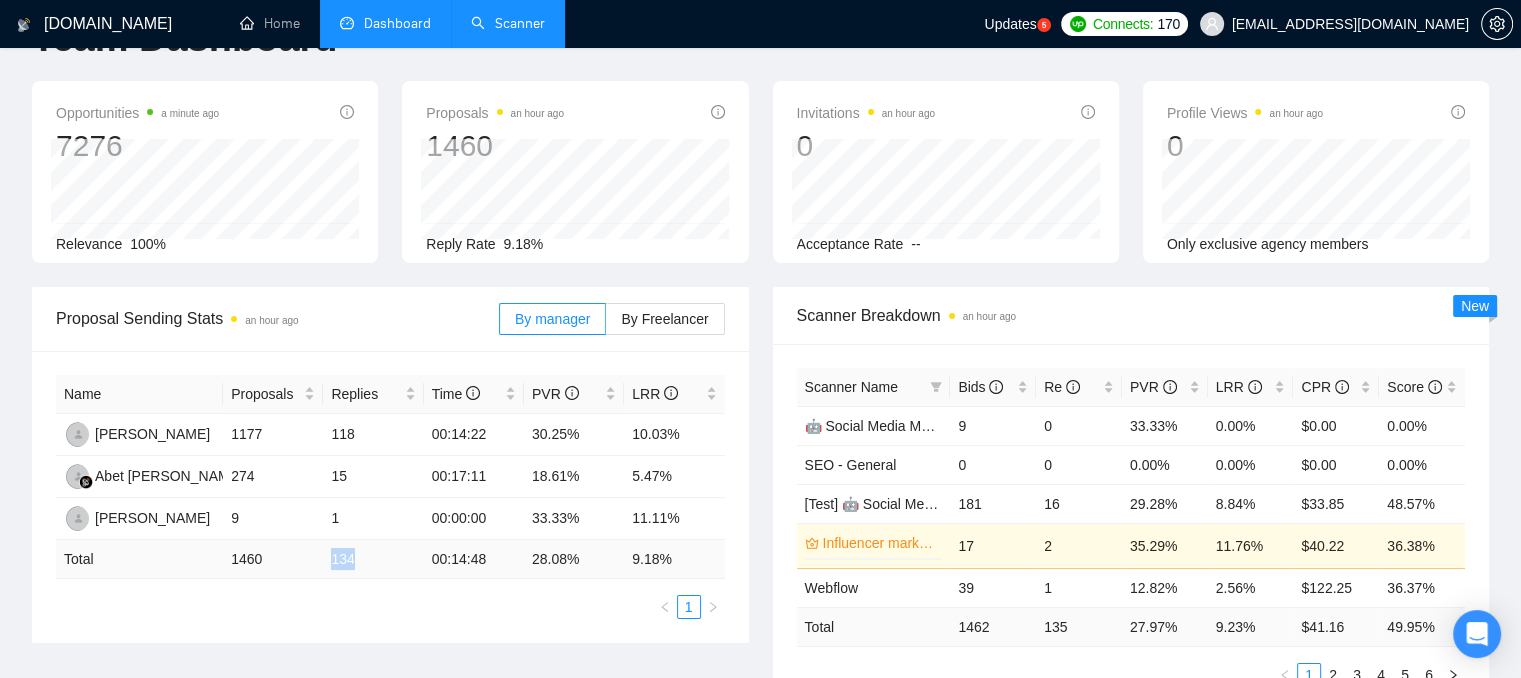 scroll, scrollTop: 100, scrollLeft: 0, axis: vertical 